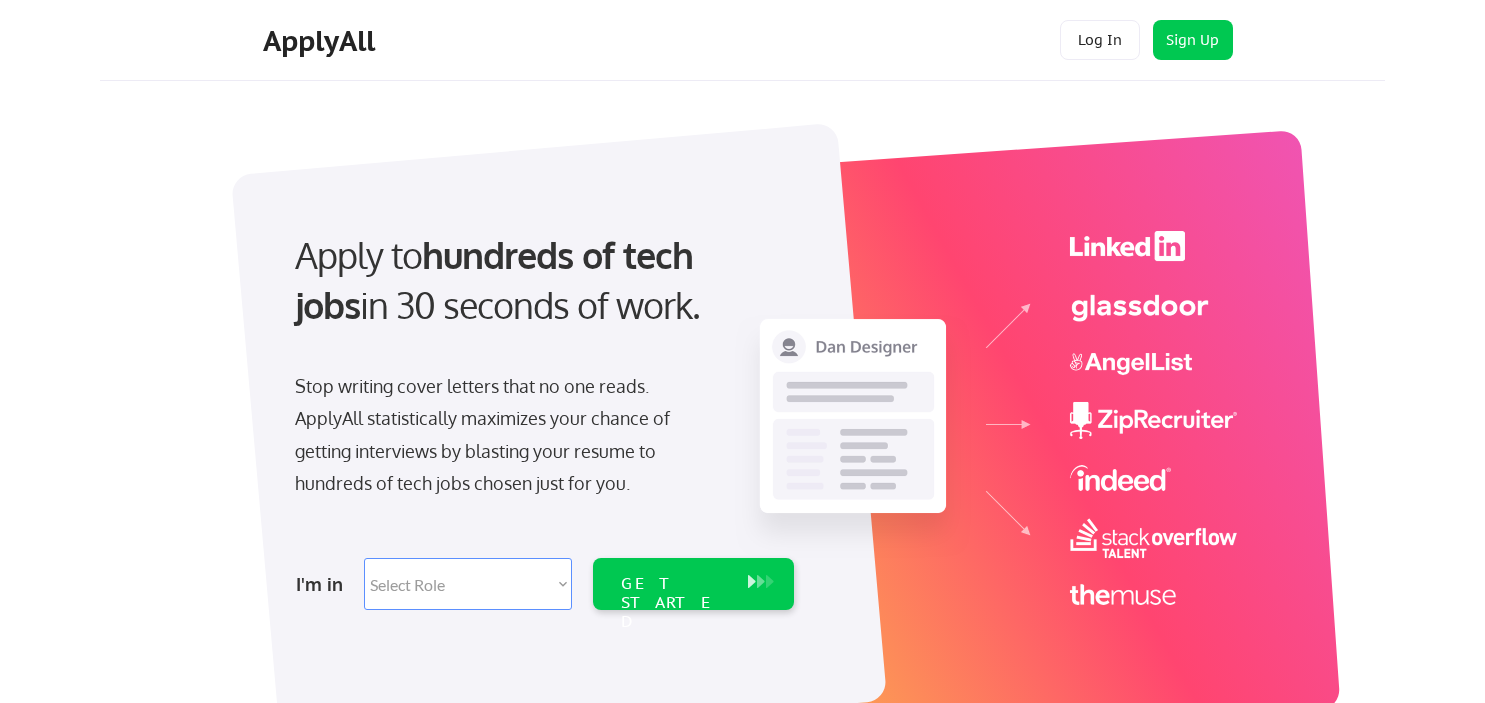 scroll, scrollTop: 0, scrollLeft: 0, axis: both 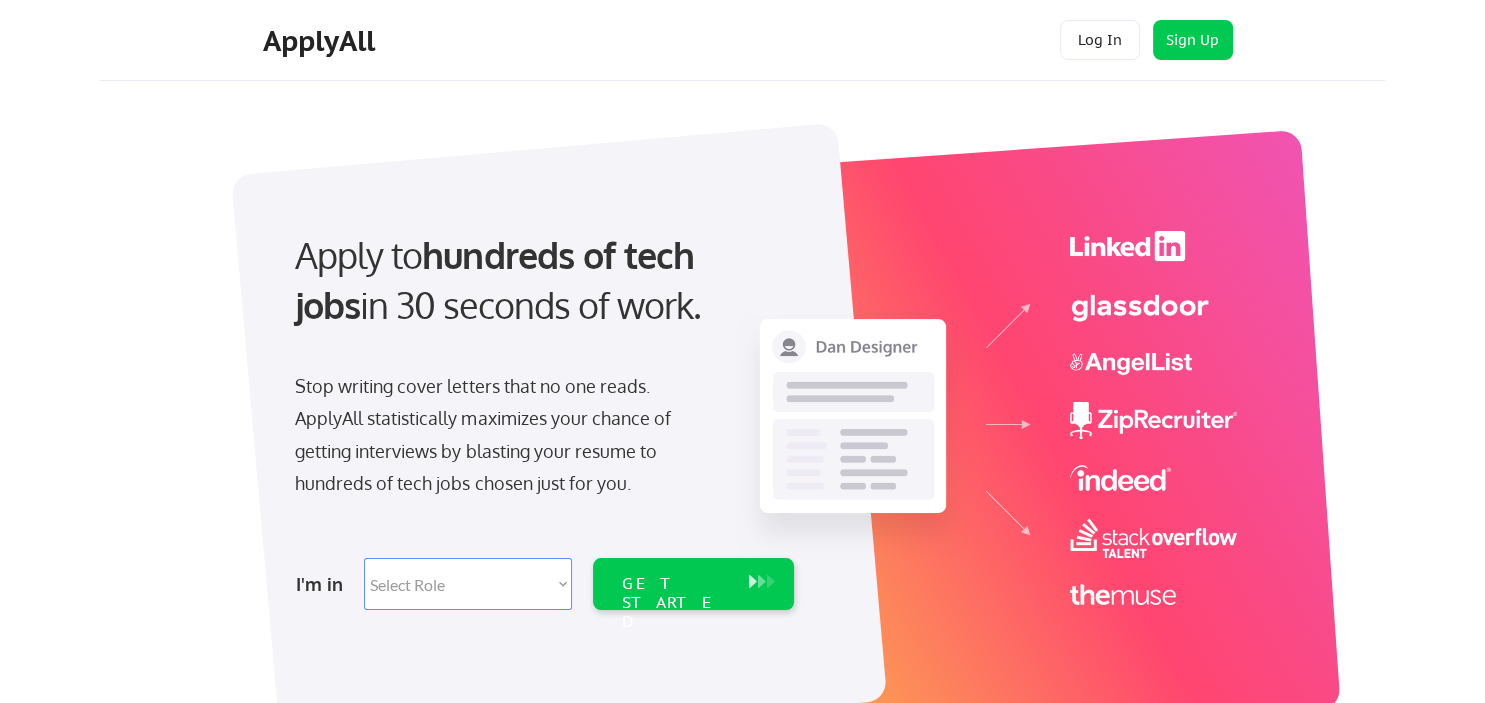 click at bounding box center [559, 438] 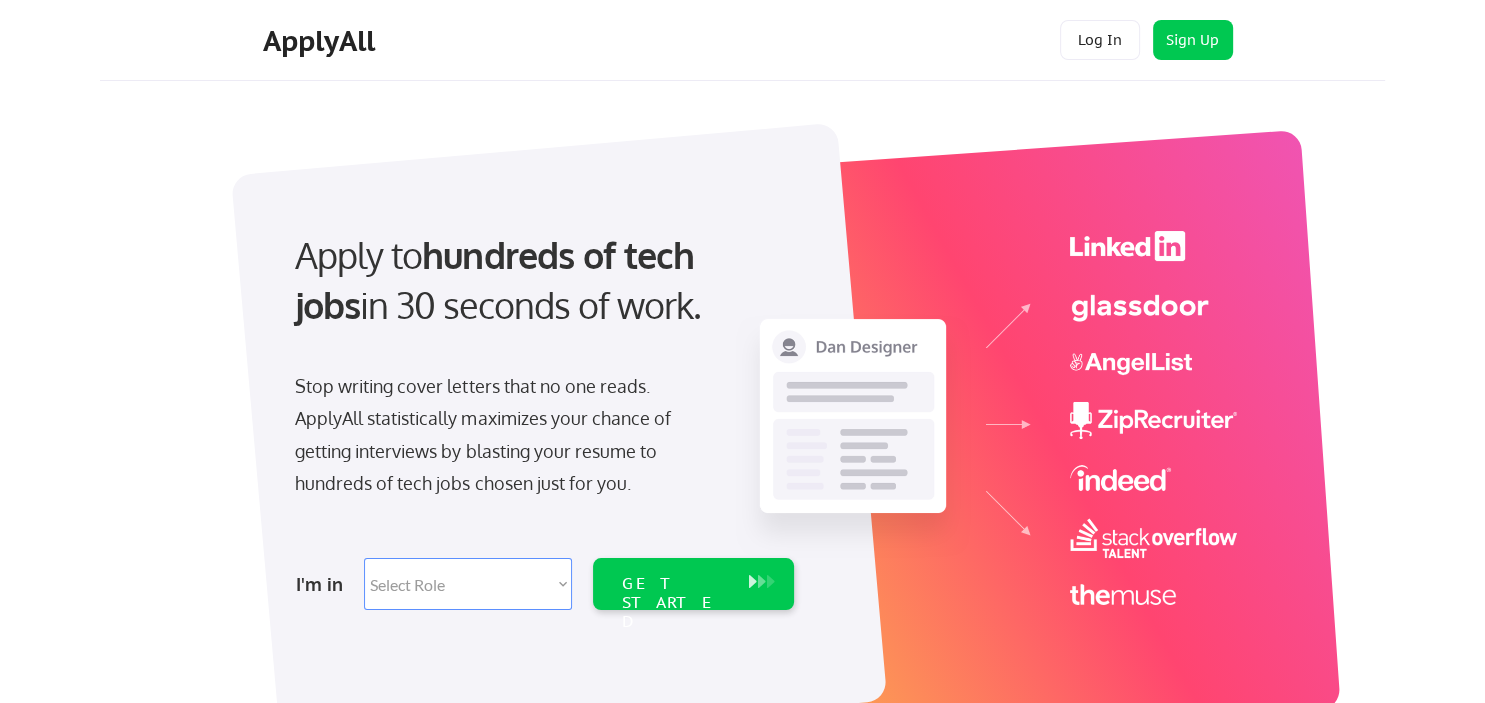 click on "Select Role Software Engineering Product Management Customer Success Sales UI/UX/Product Design Technical Project/Program Mgmt Marketing & Growth Data HR/Recruiting IT/Cybersecurity Tech Finance/Ops/Strategy Customer Support" at bounding box center [468, 584] 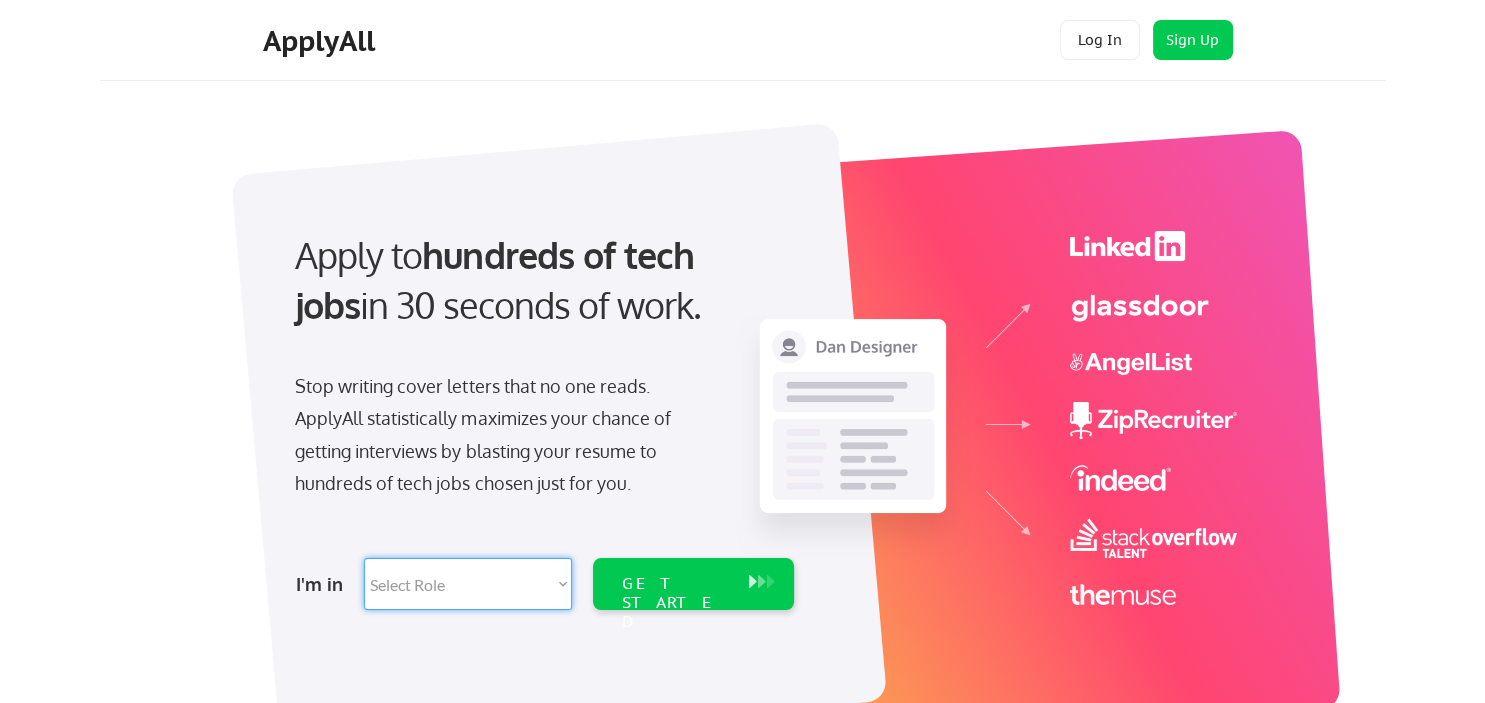 select on ""hr_recruiting"" 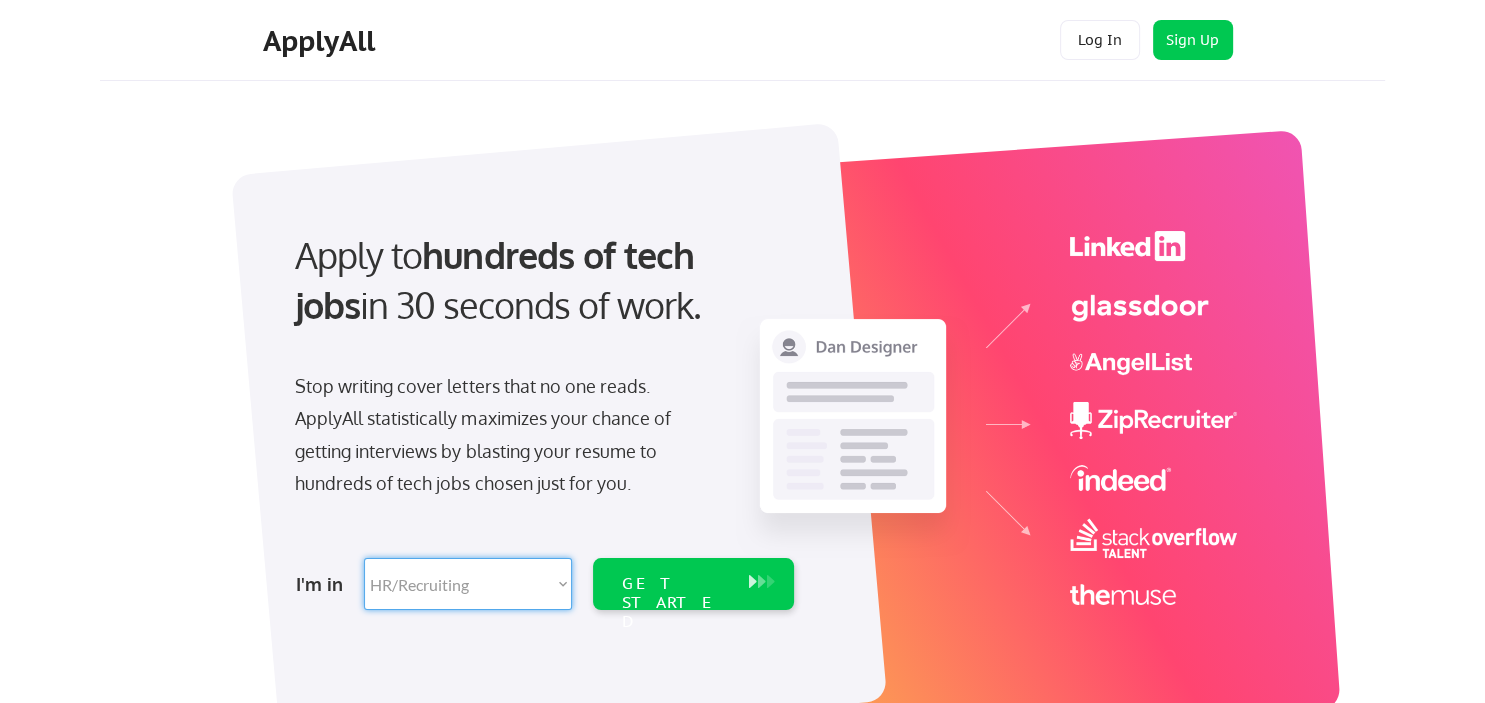 click on "HR/Recruiting" at bounding box center [0, 0] 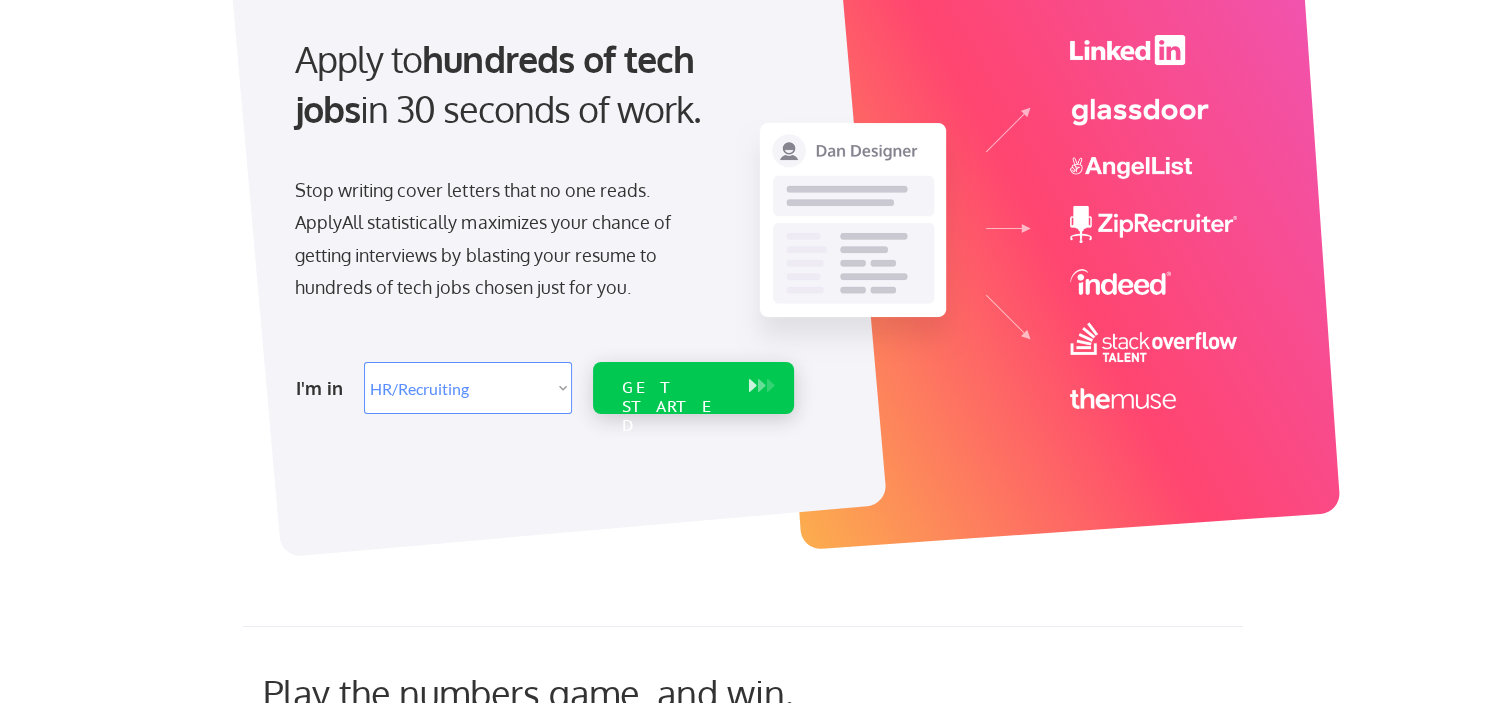 scroll, scrollTop: 211, scrollLeft: 0, axis: vertical 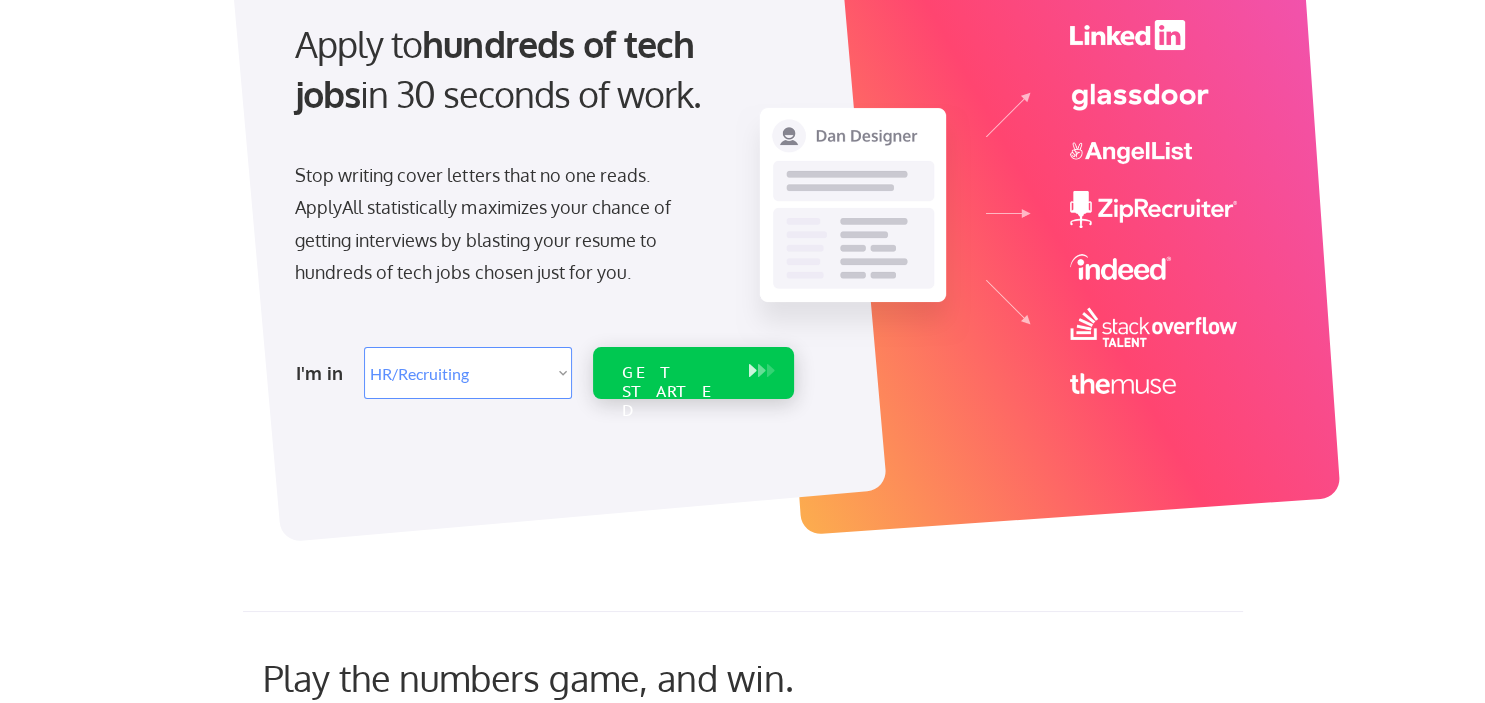 click on "GET STARTED" at bounding box center [674, 392] 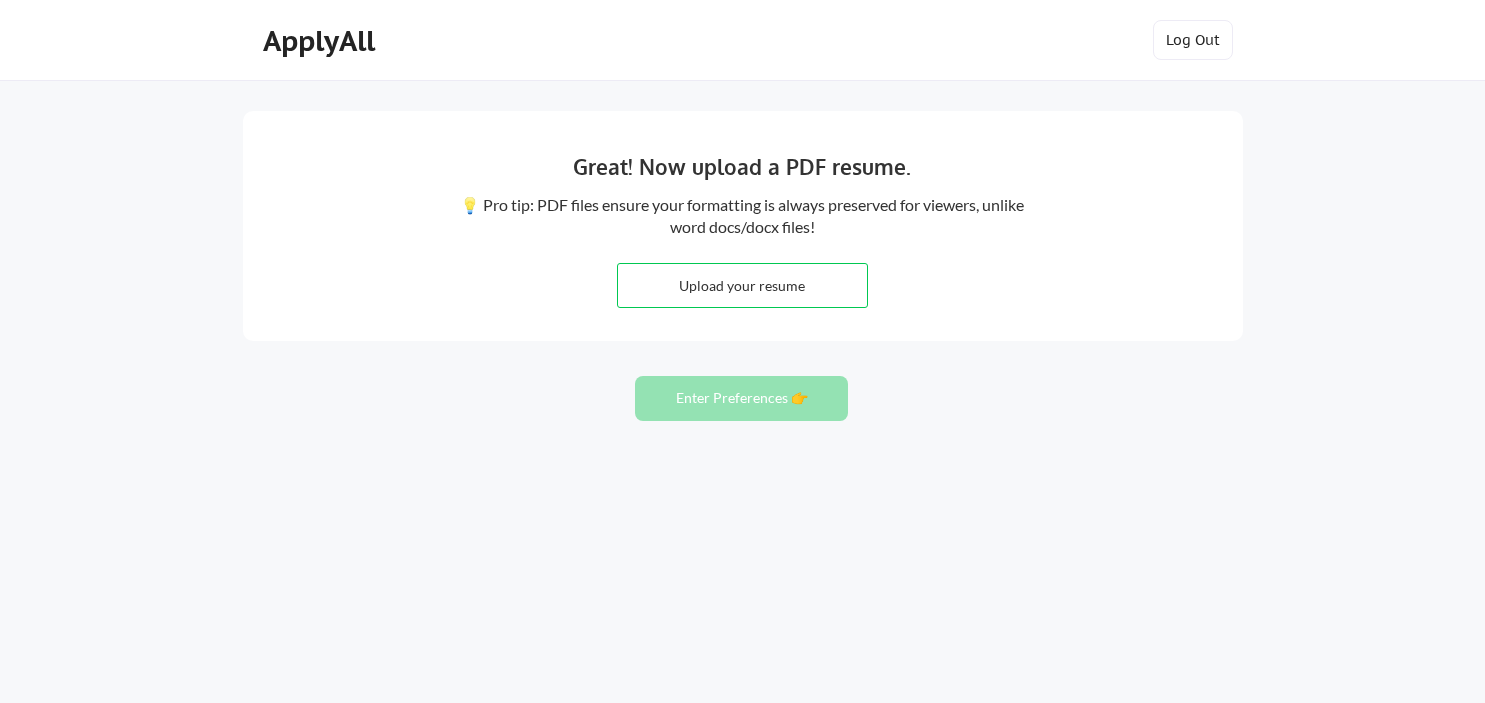 scroll, scrollTop: 0, scrollLeft: 0, axis: both 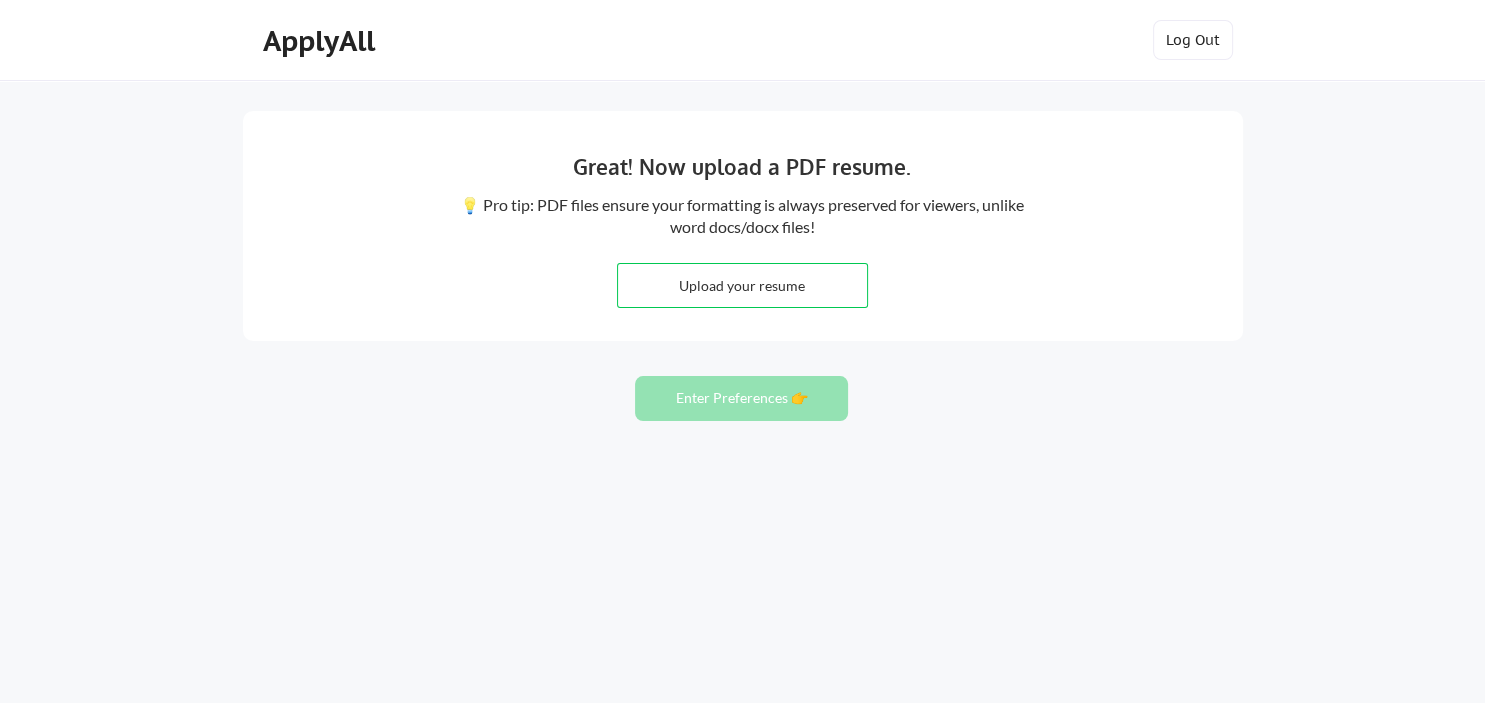 click on "Great! Now upload a PDF resume. 💡 Pro tip: PDF files ensure your formatting is always preserved for viewers, unlike word docs/docx files! Upload your resume Enter Preferences  👉" at bounding box center (742, 351) 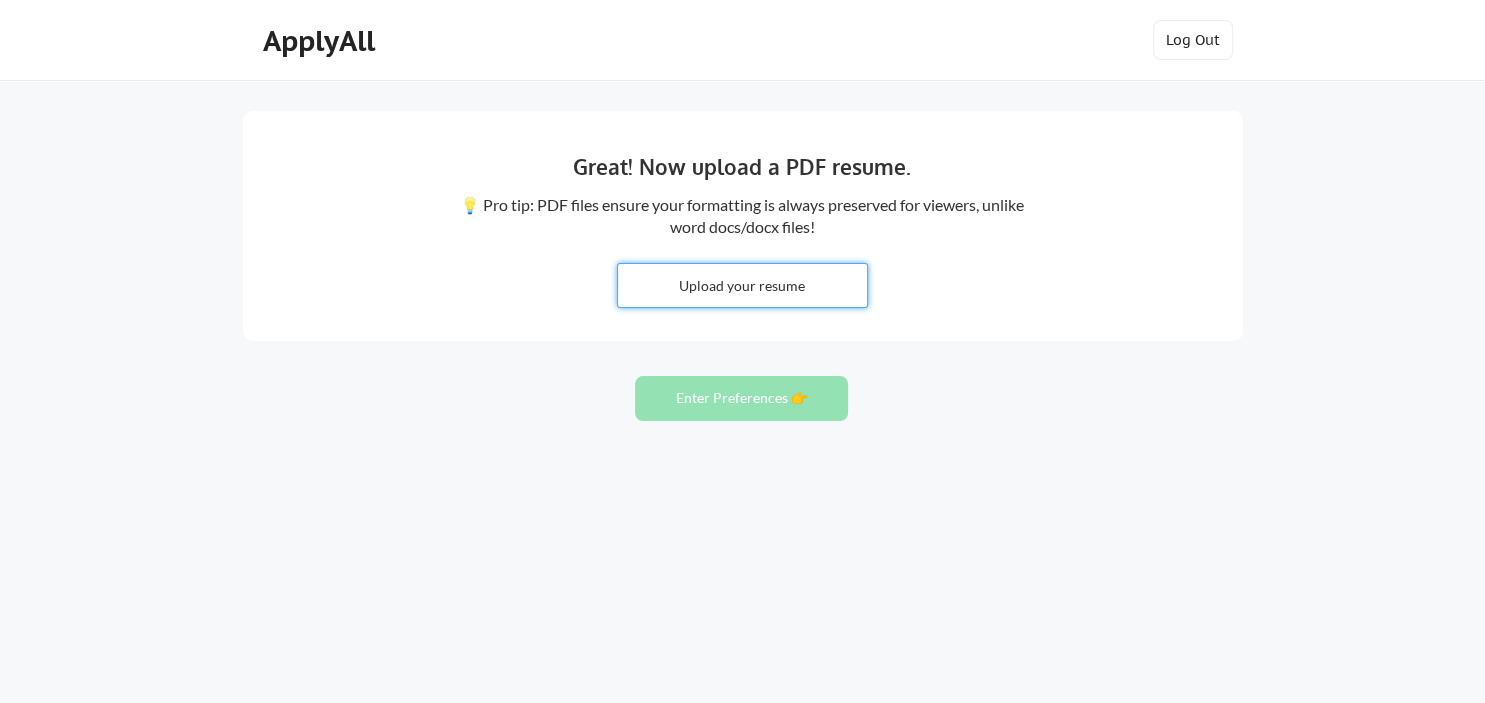 click at bounding box center [742, 285] 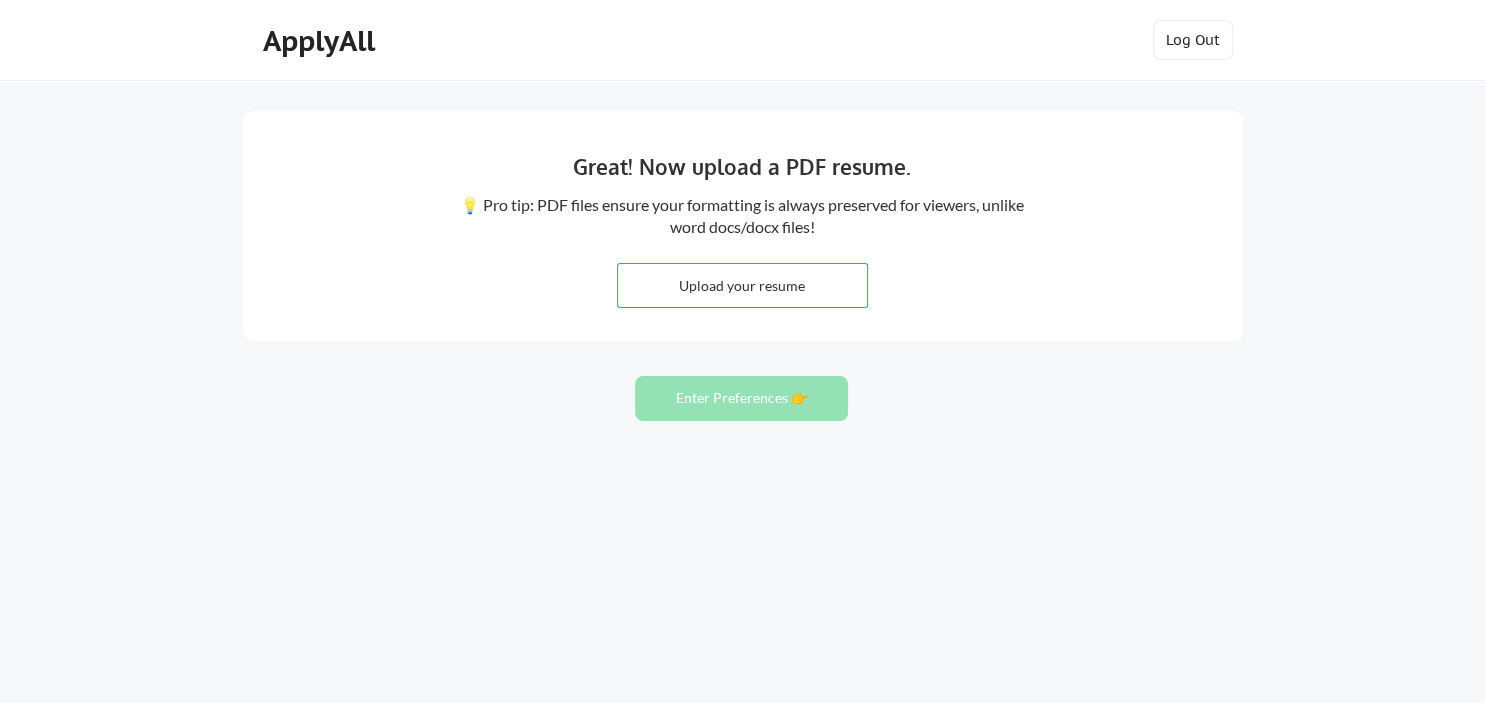 type on "C:\fakepath\08.05.25 JMM Resume.pdf" 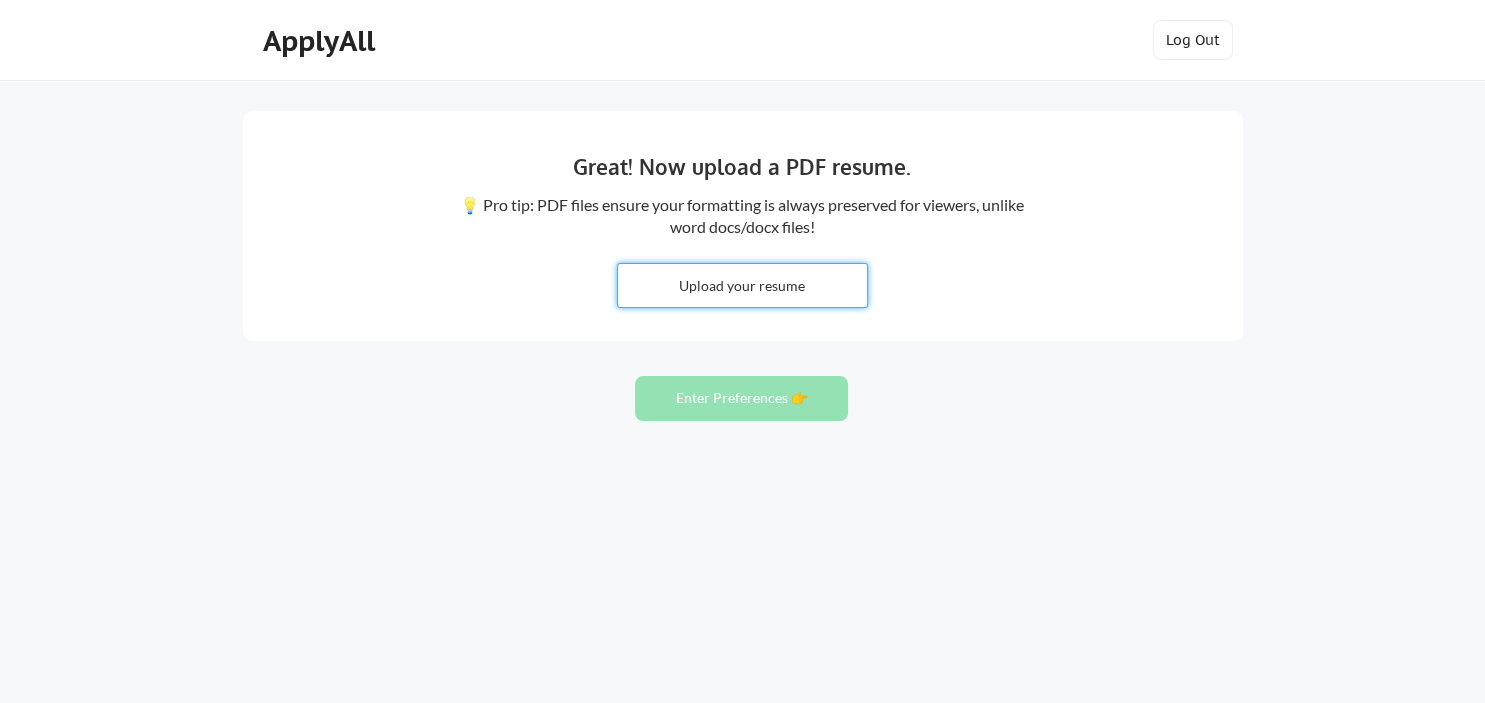 type 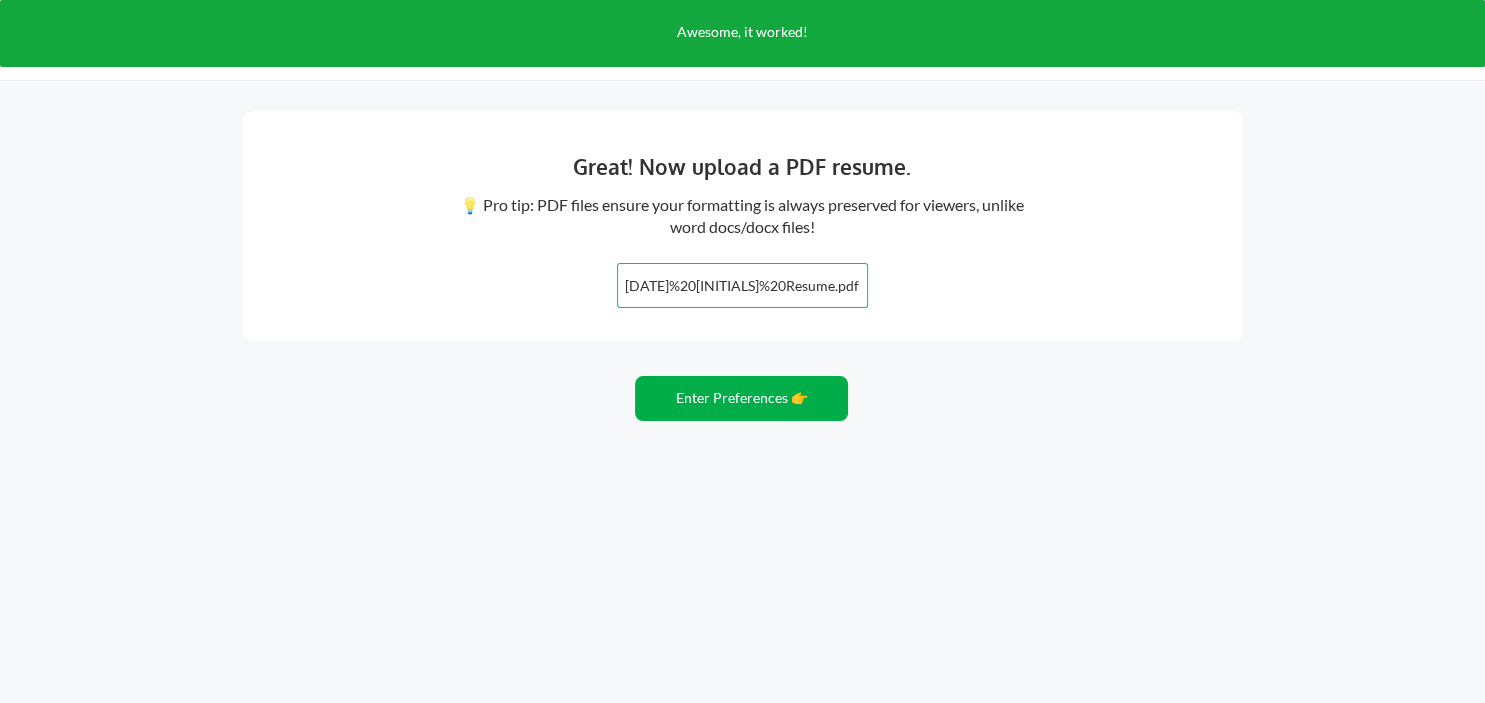 click on "Enter Preferences  👉" at bounding box center (741, 398) 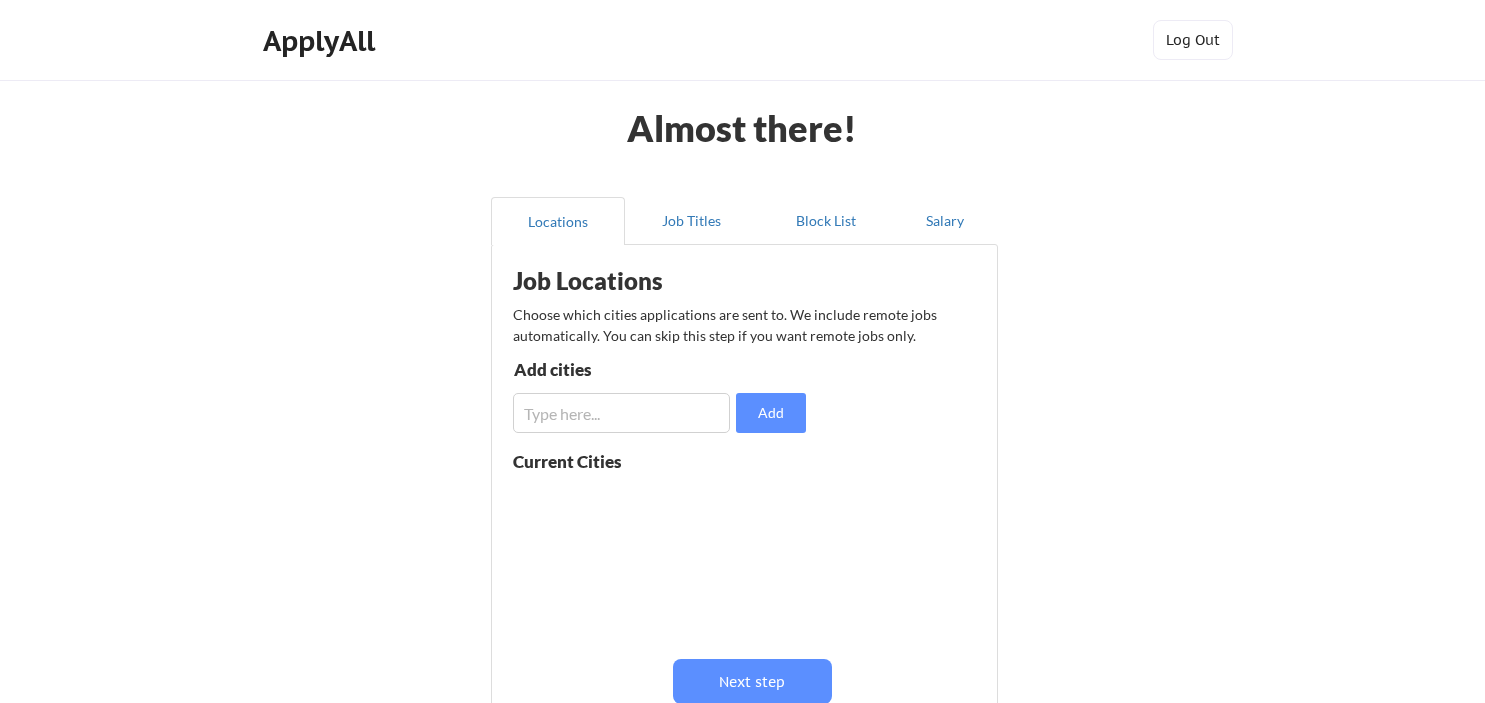 scroll, scrollTop: 0, scrollLeft: 0, axis: both 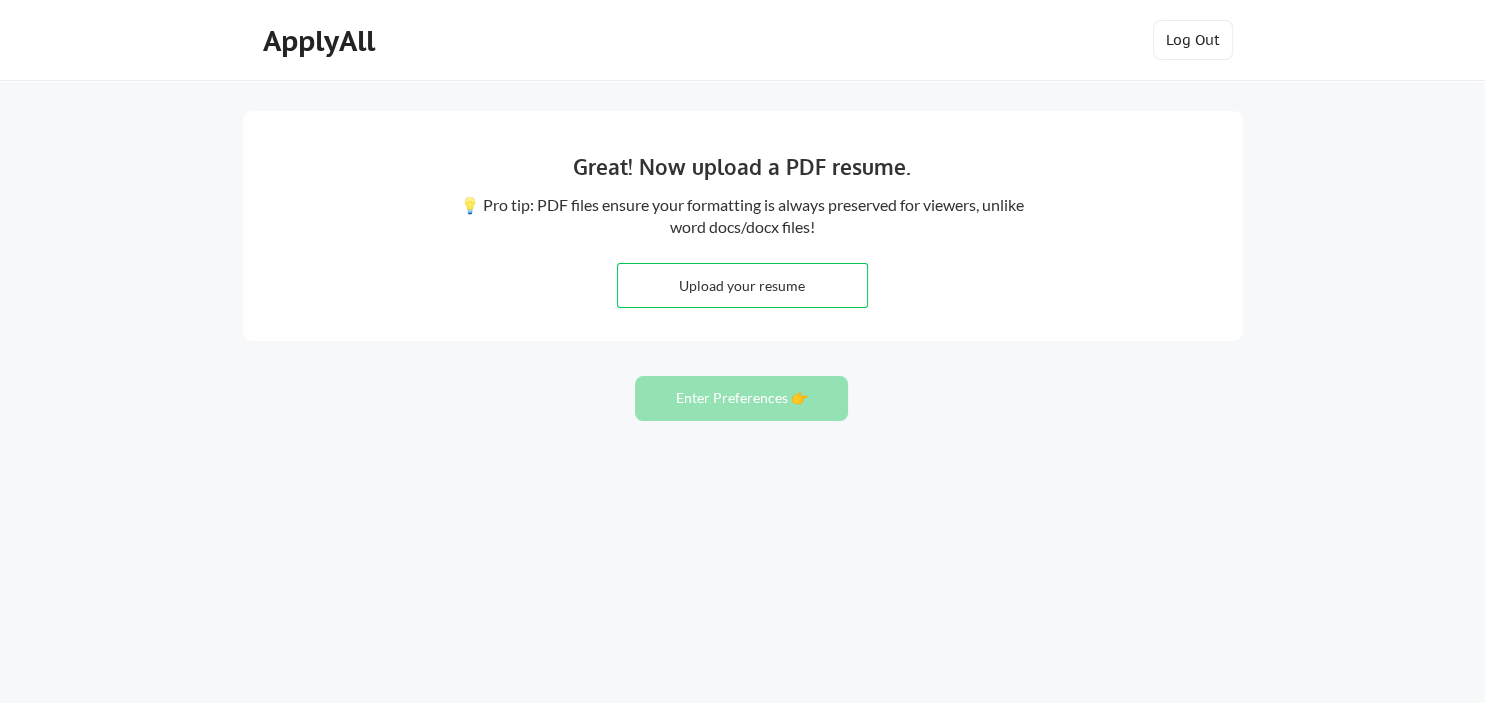 click at bounding box center (742, 285) 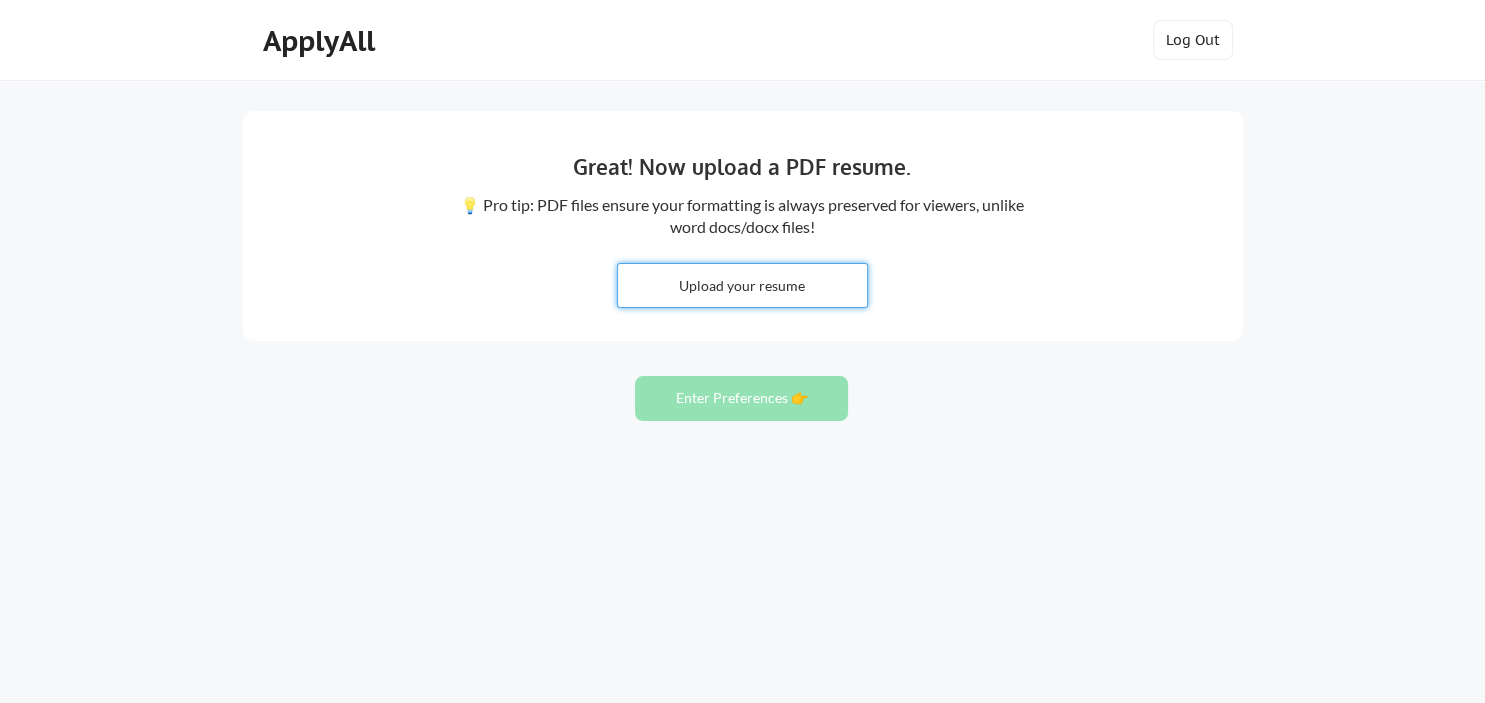 type 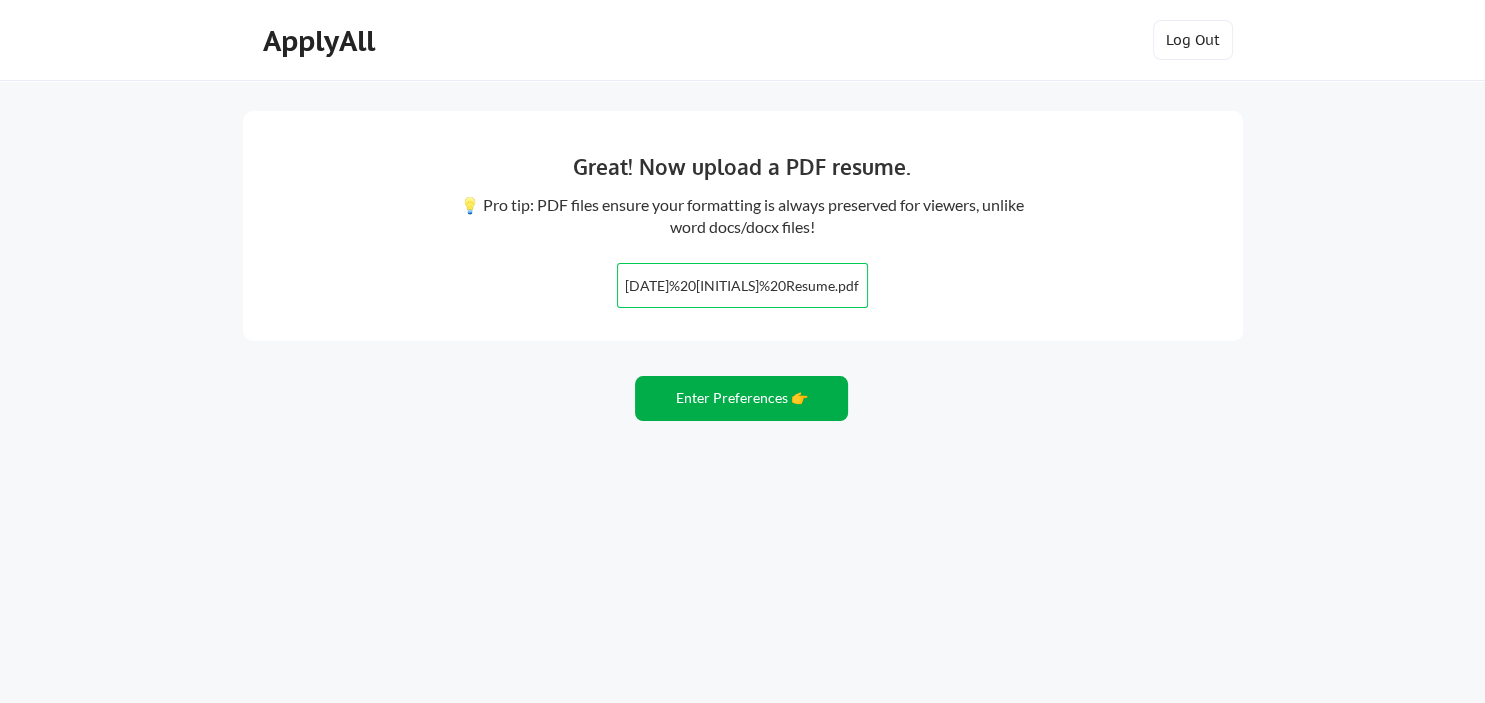 click on "Enter Preferences  👉" at bounding box center [741, 398] 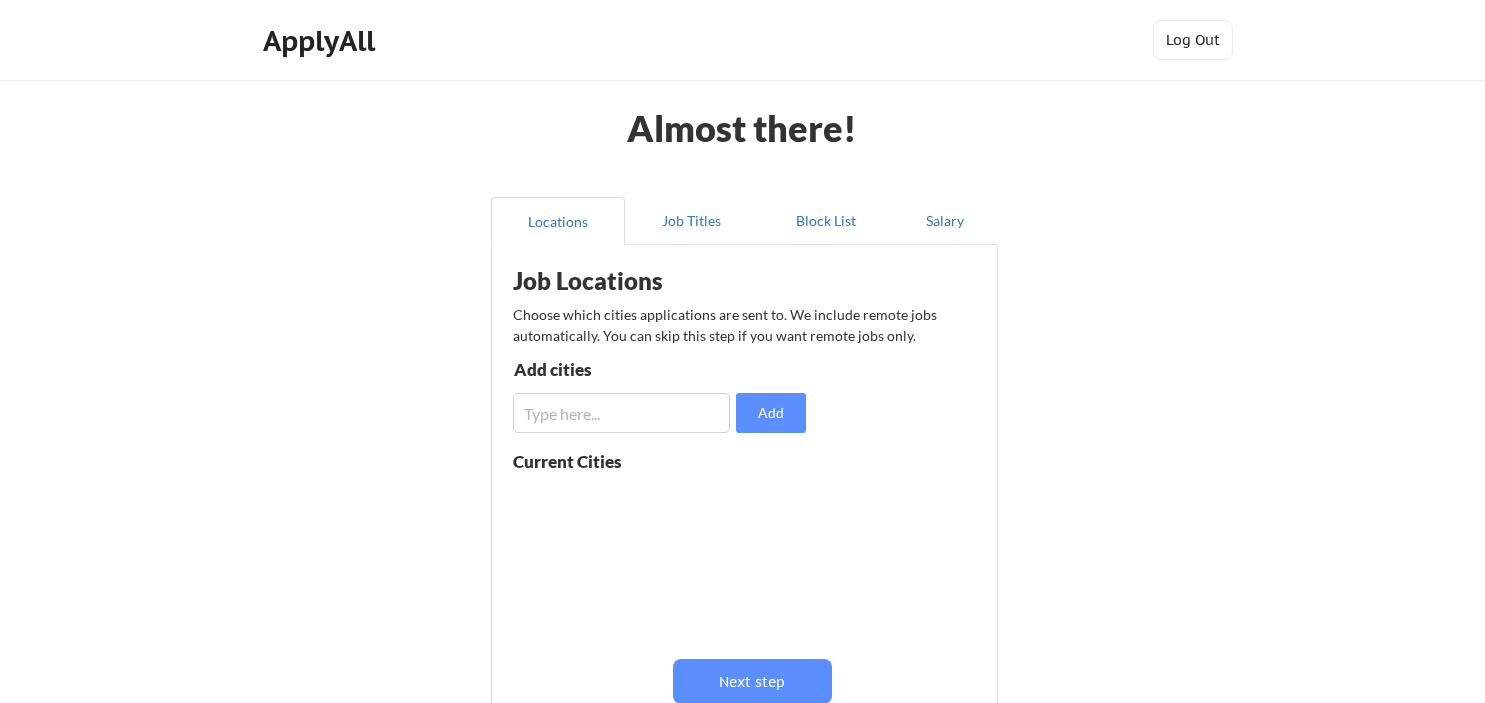 scroll, scrollTop: 0, scrollLeft: 0, axis: both 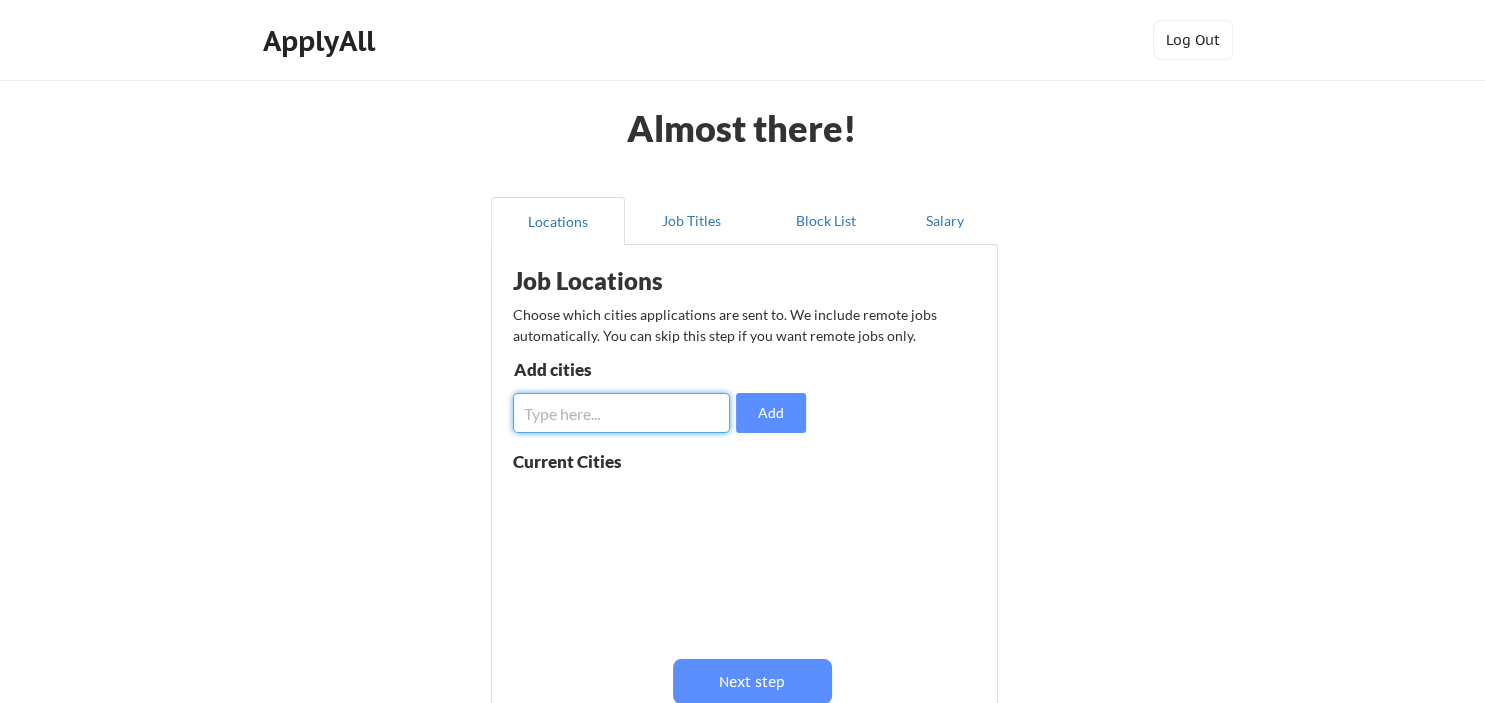 click at bounding box center [621, 413] 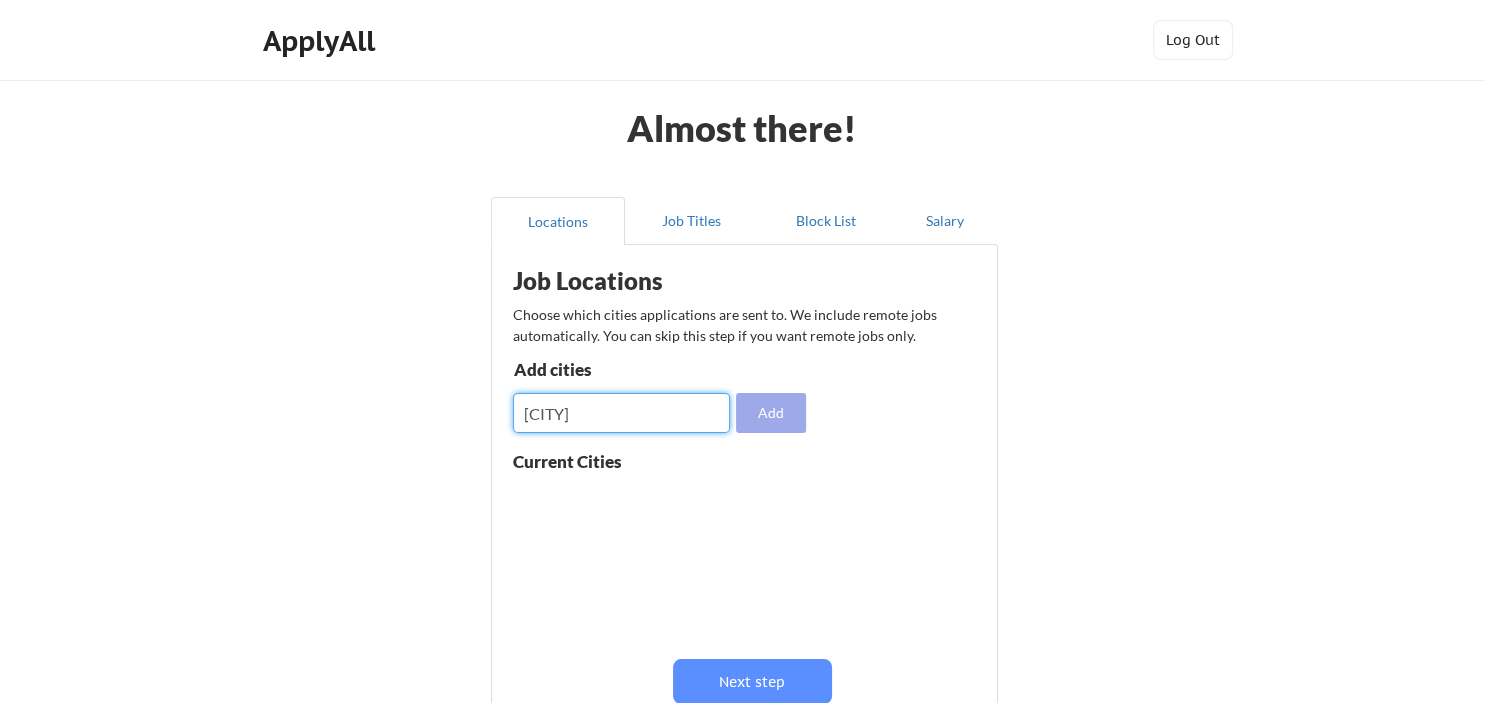type on "[CITY]" 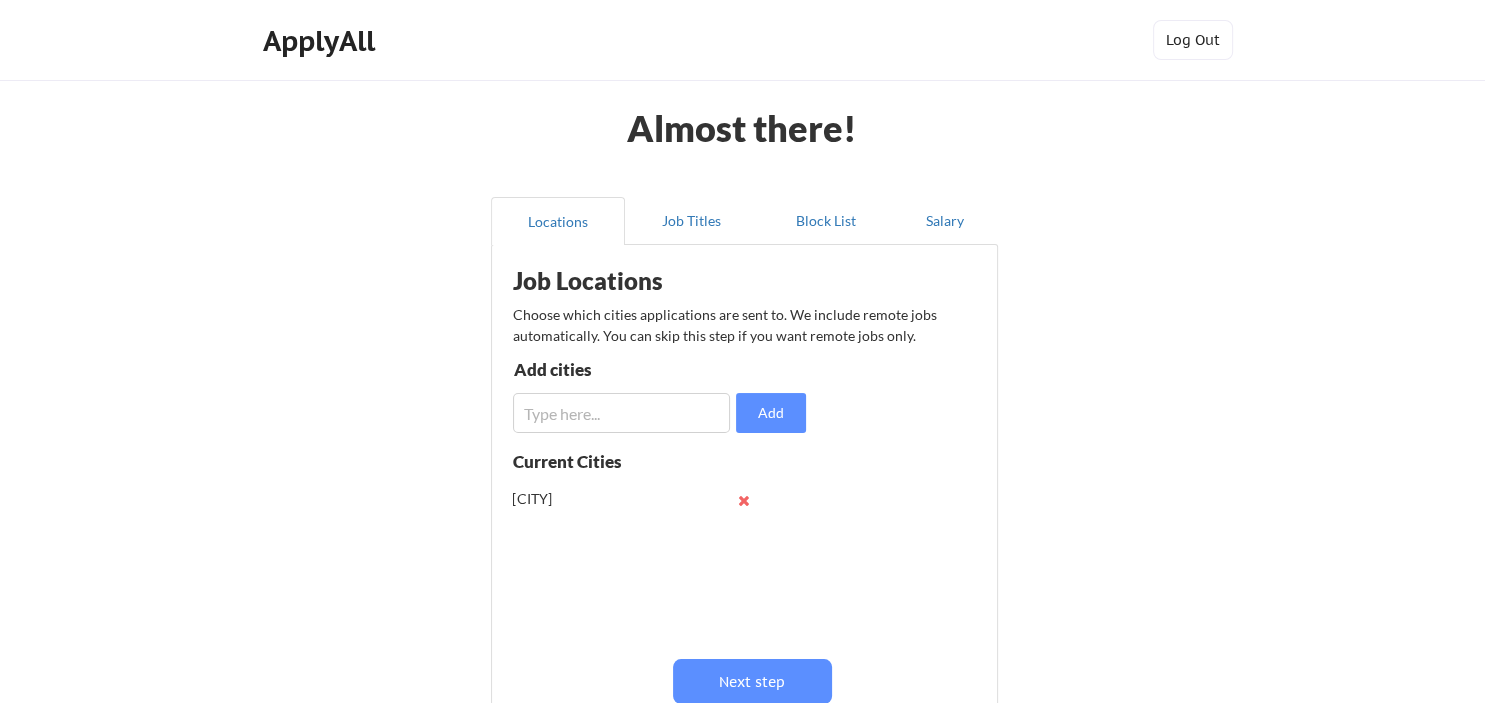 click at bounding box center (621, 413) 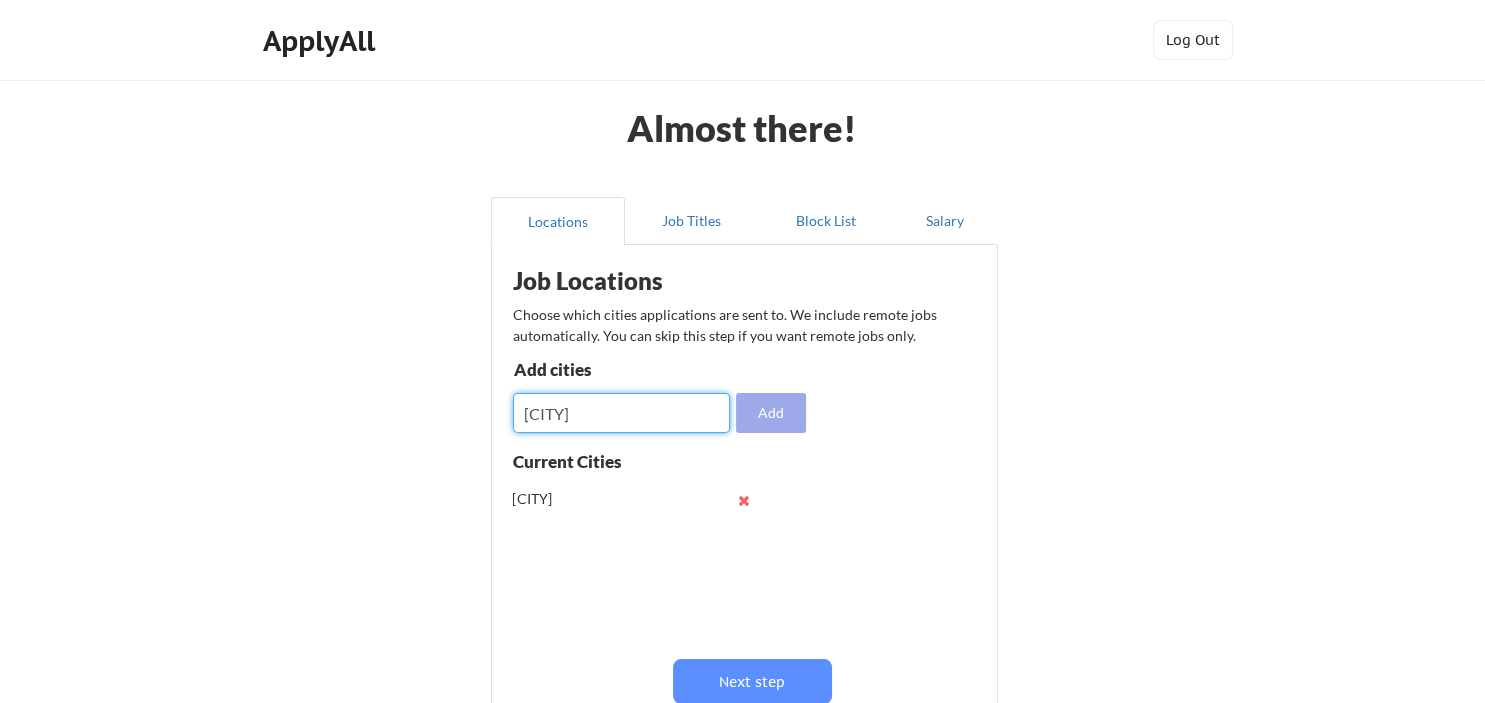 type on "[CITY]" 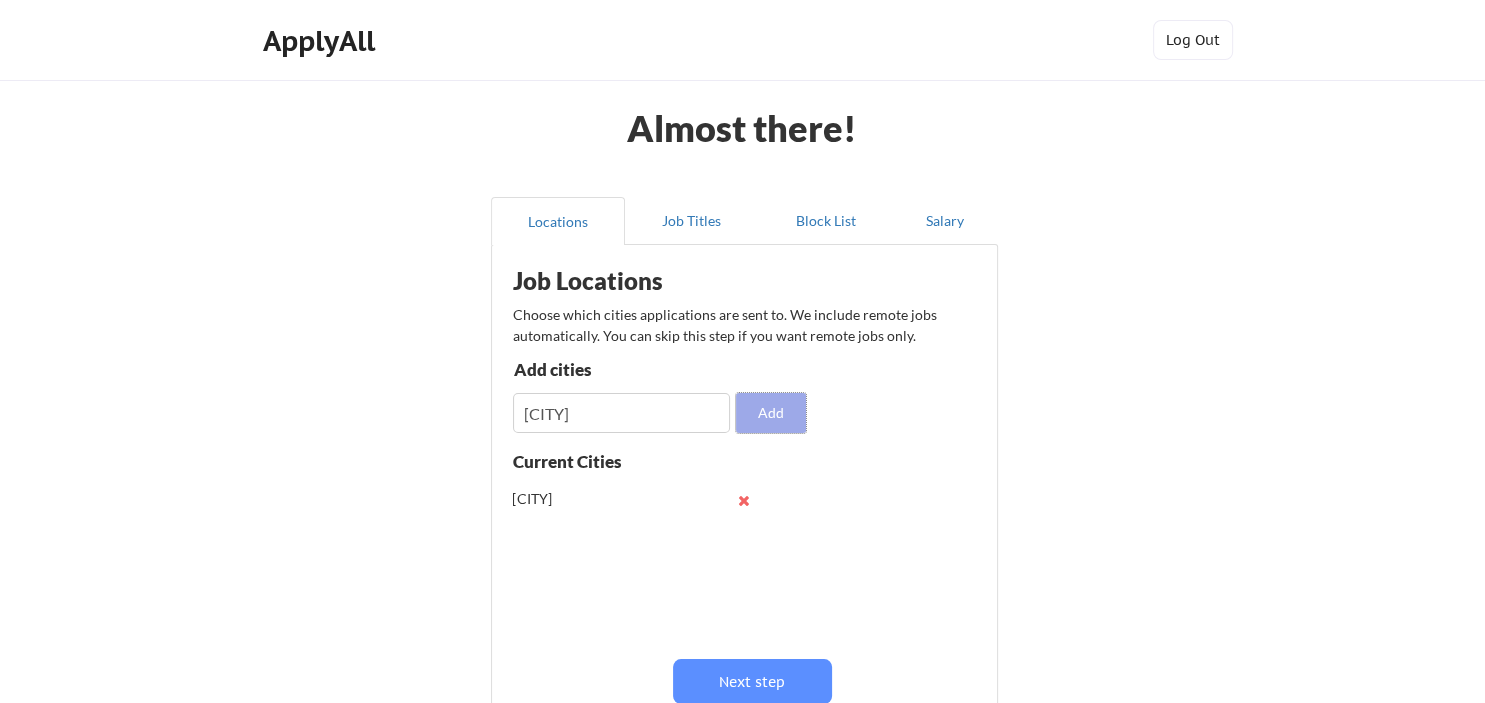click on "Add" at bounding box center [771, 413] 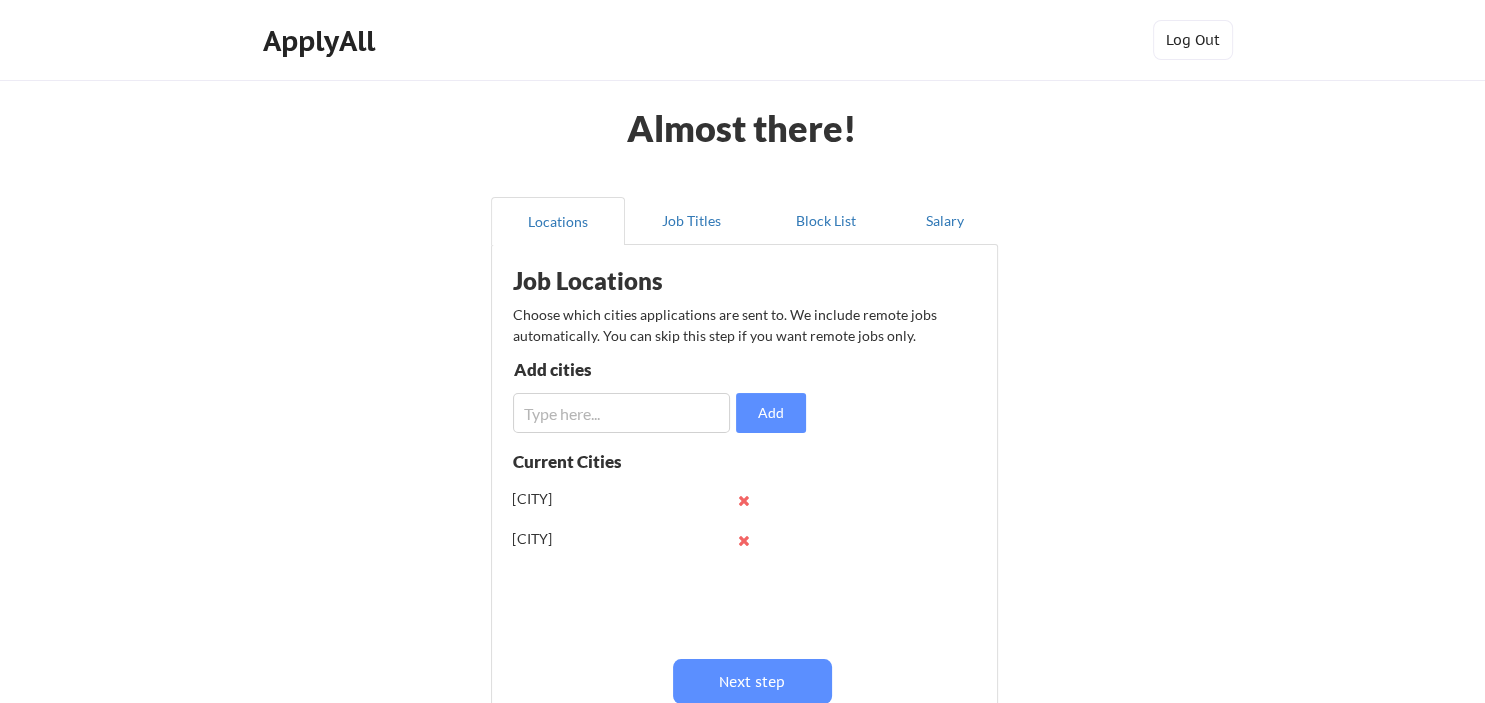 click at bounding box center (621, 413) 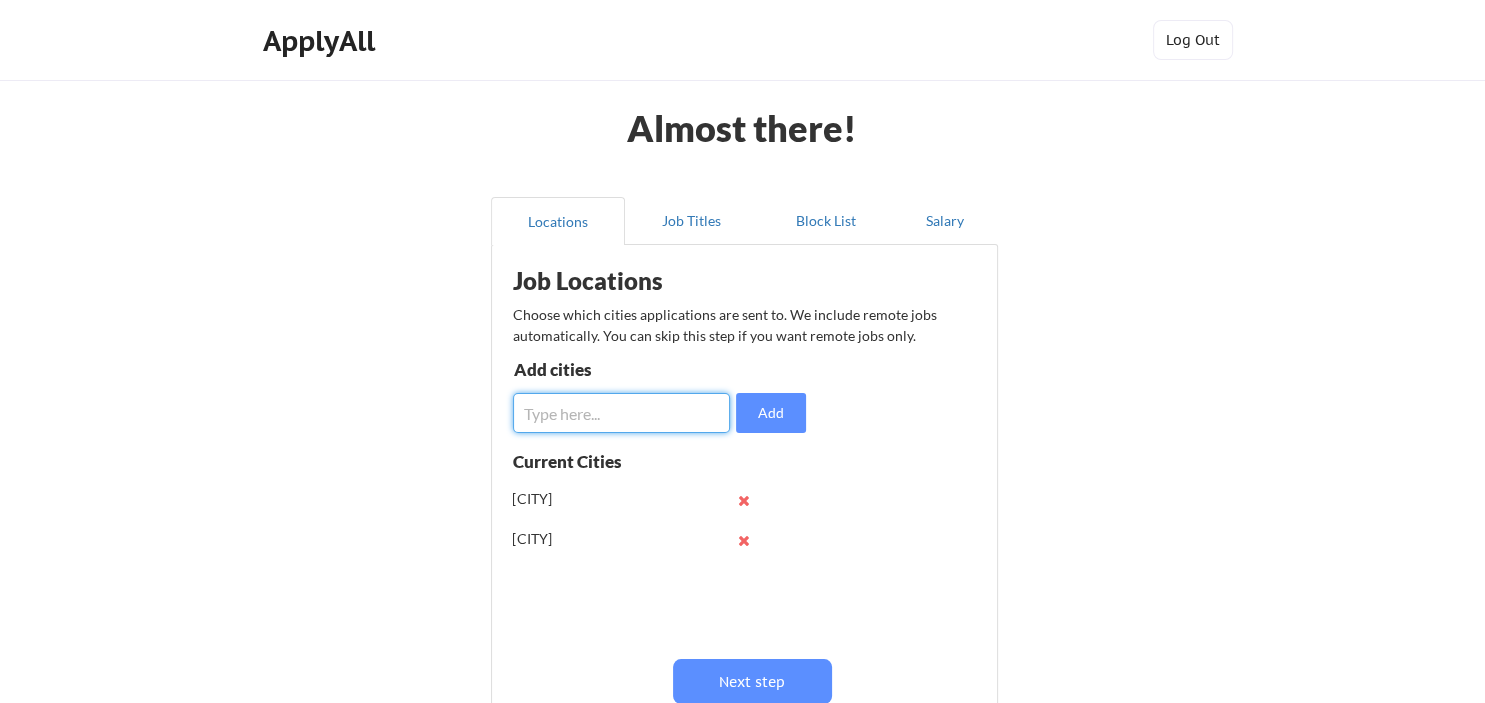 type on "C" 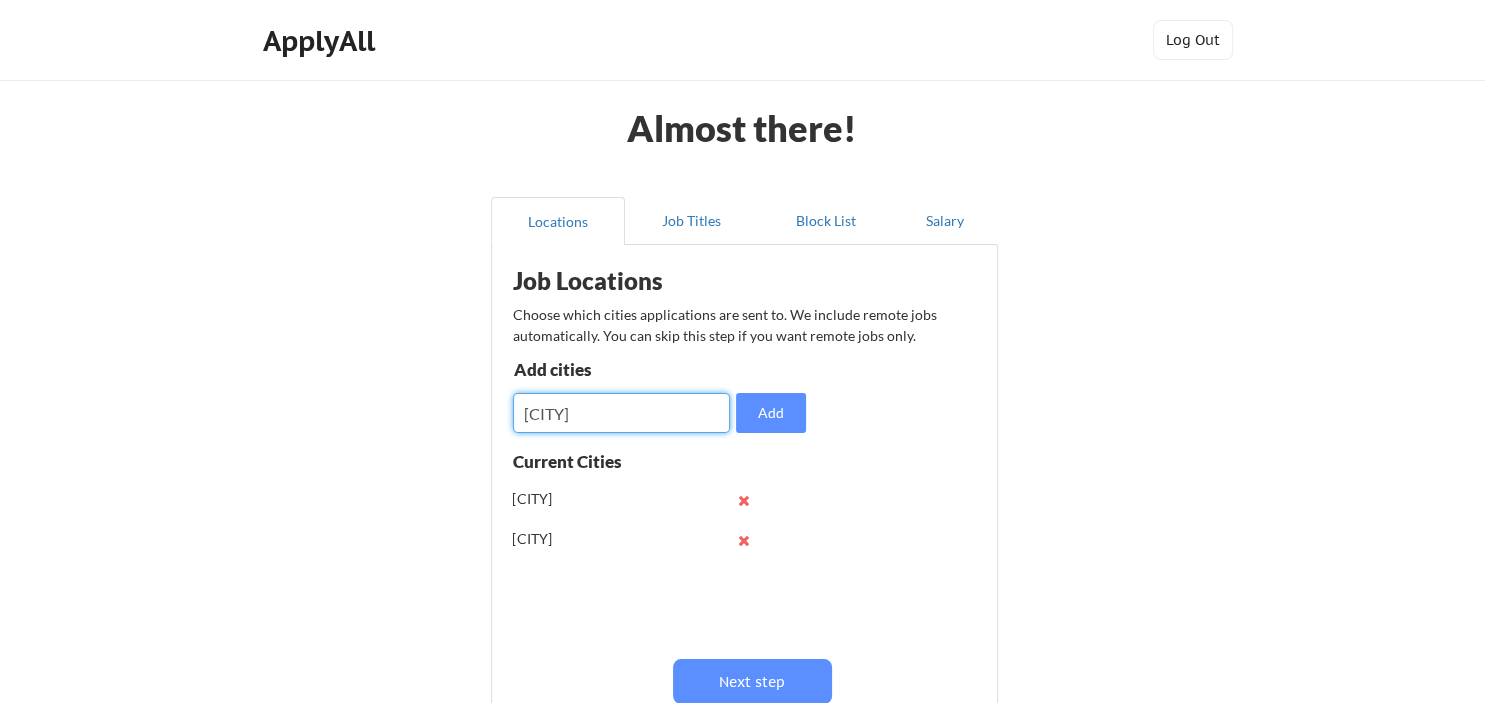 type on "[CITY]" 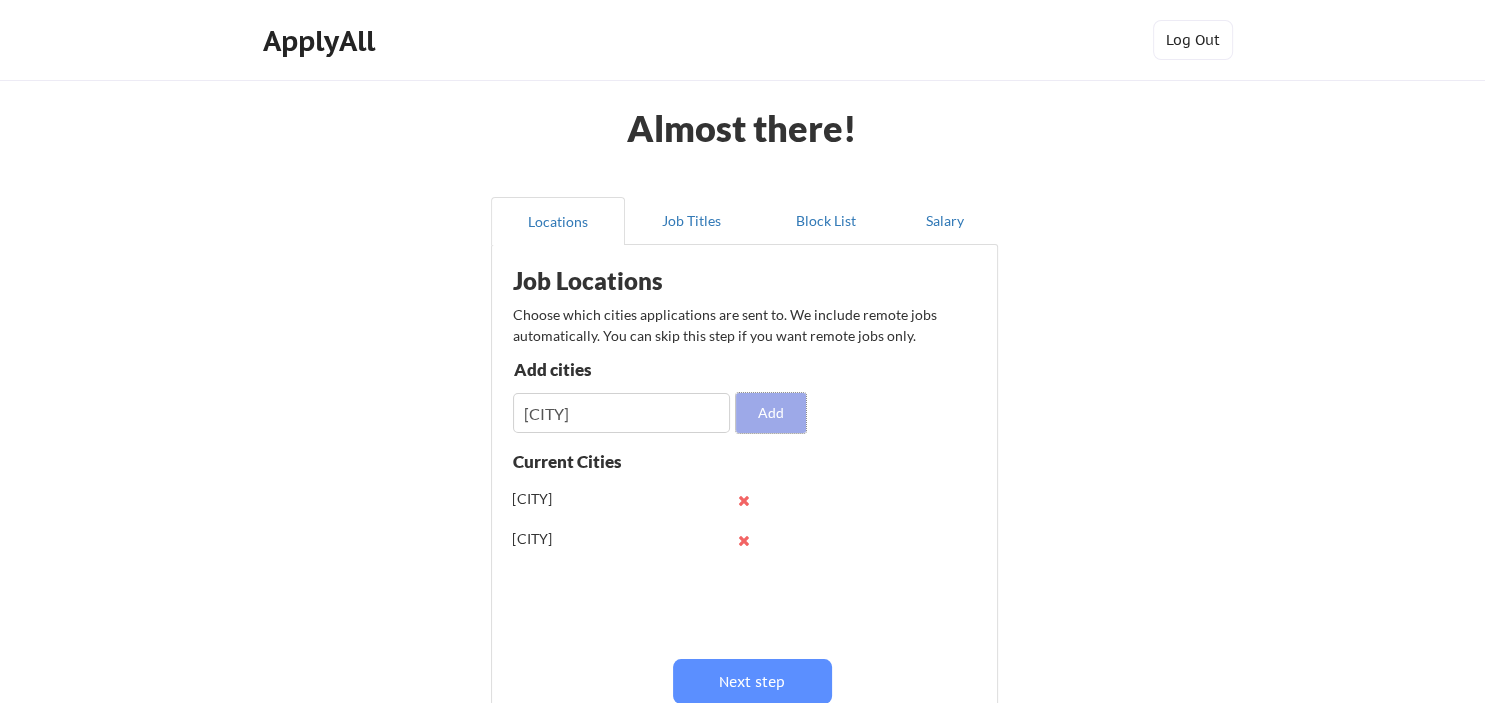click on "Add" at bounding box center (771, 413) 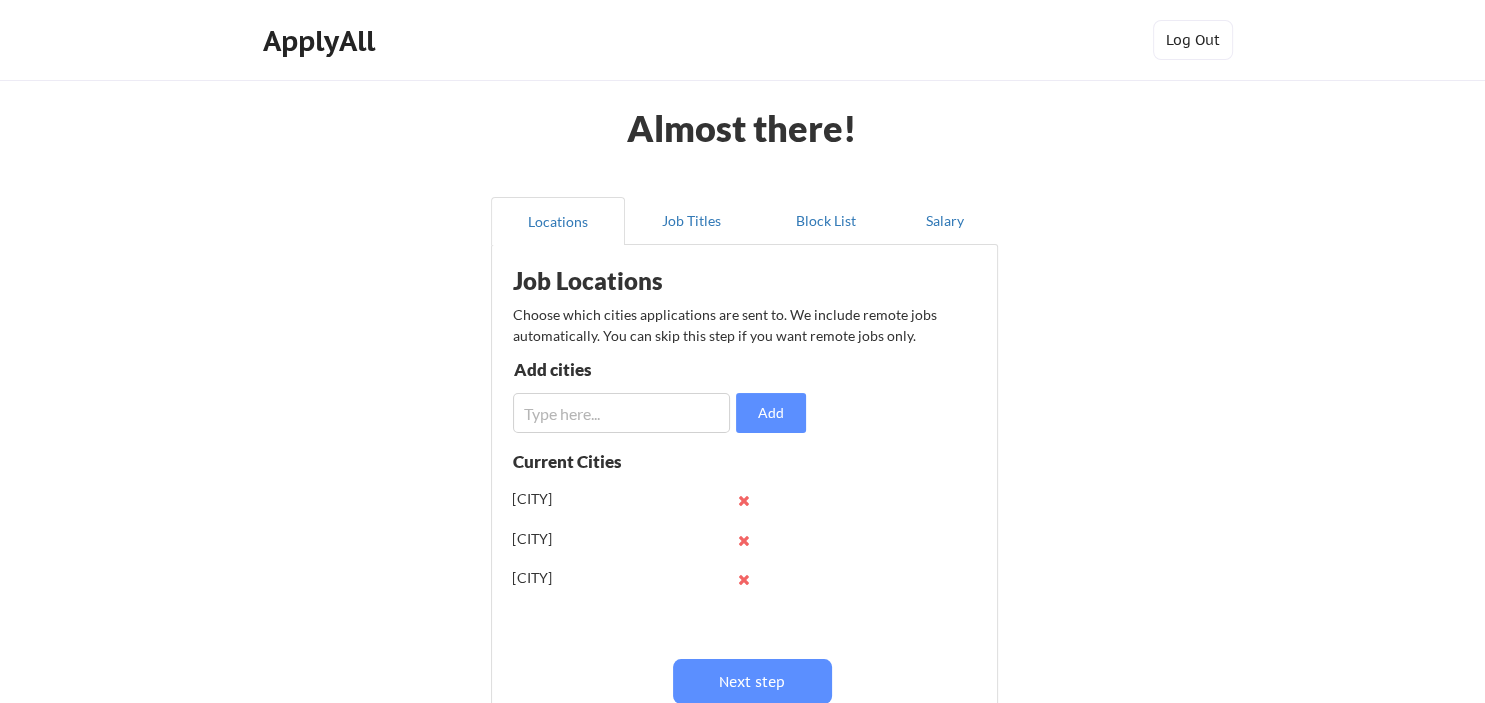 click at bounding box center [621, 413] 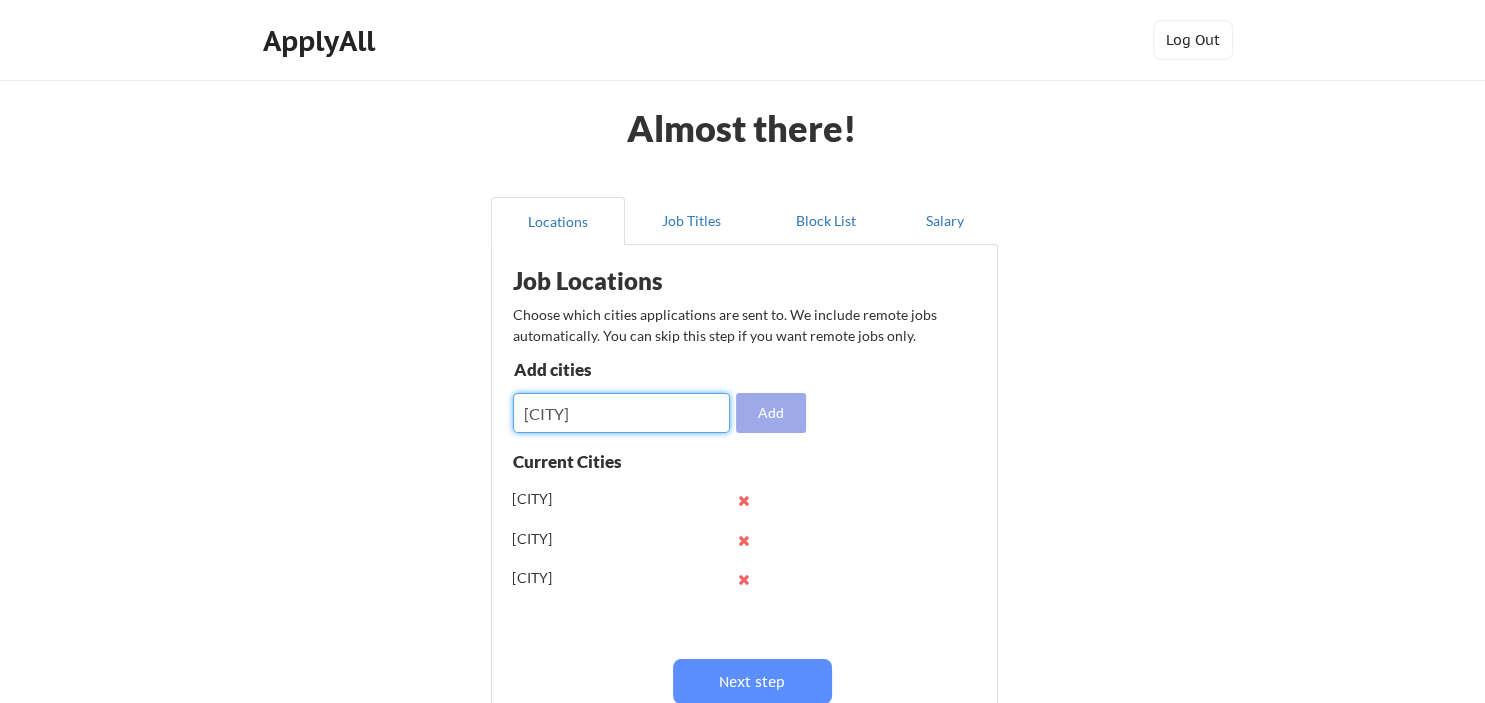 type on "Cotati" 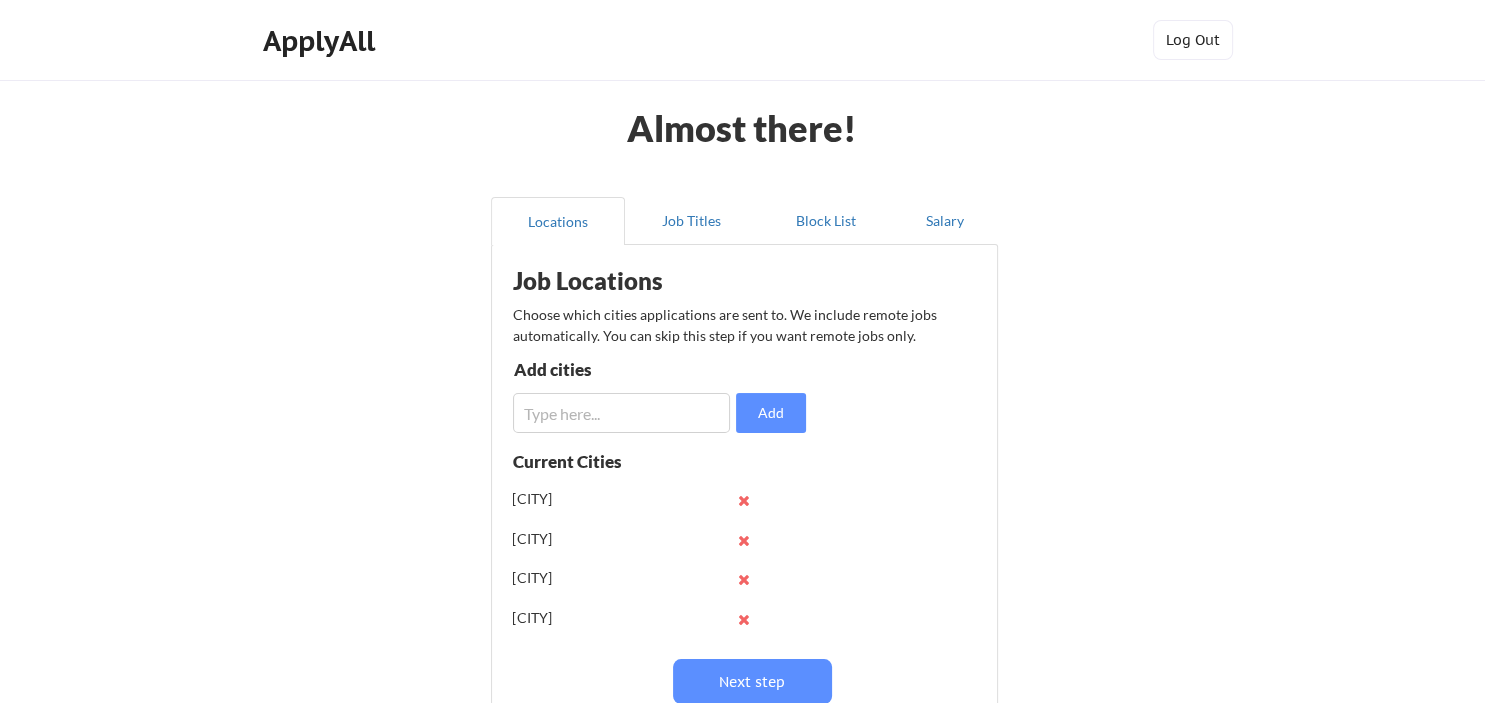 click at bounding box center [621, 413] 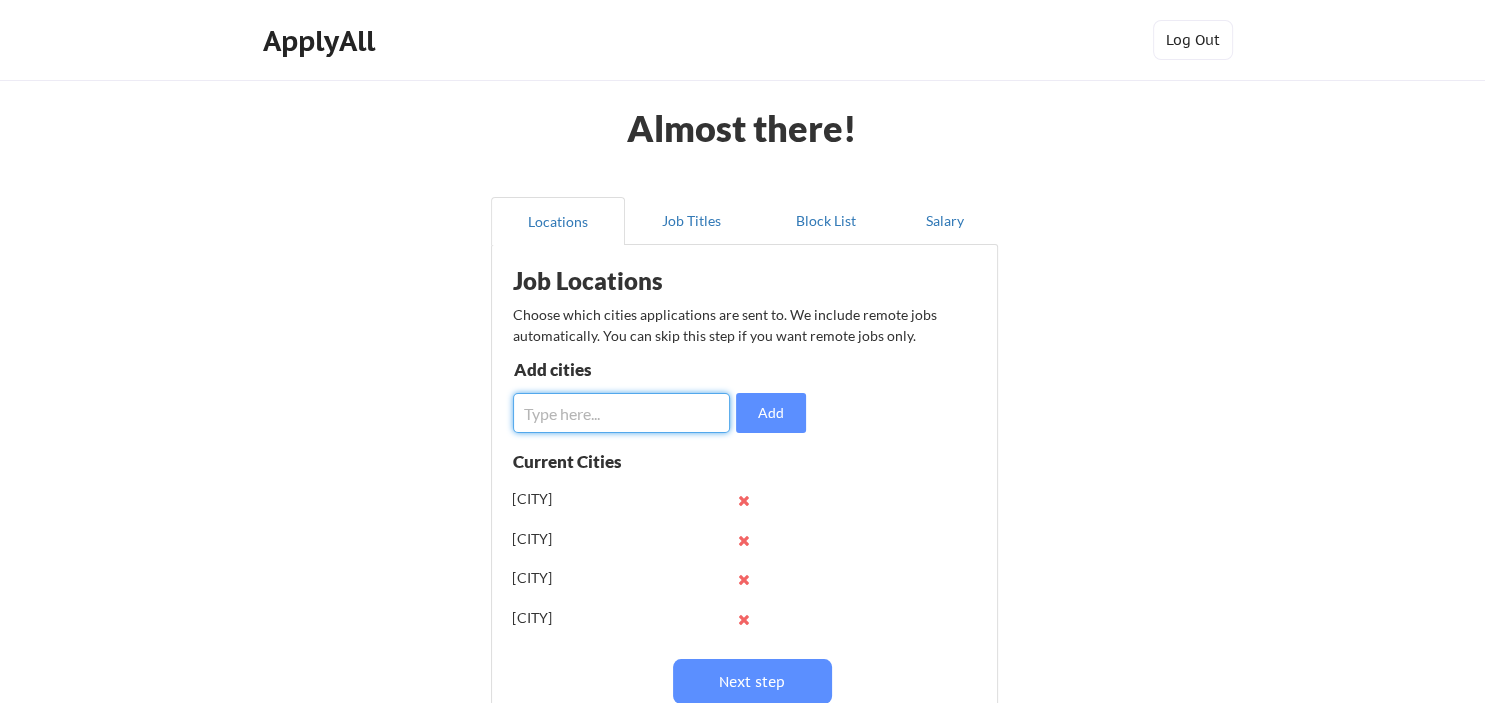 scroll, scrollTop: 105, scrollLeft: 0, axis: vertical 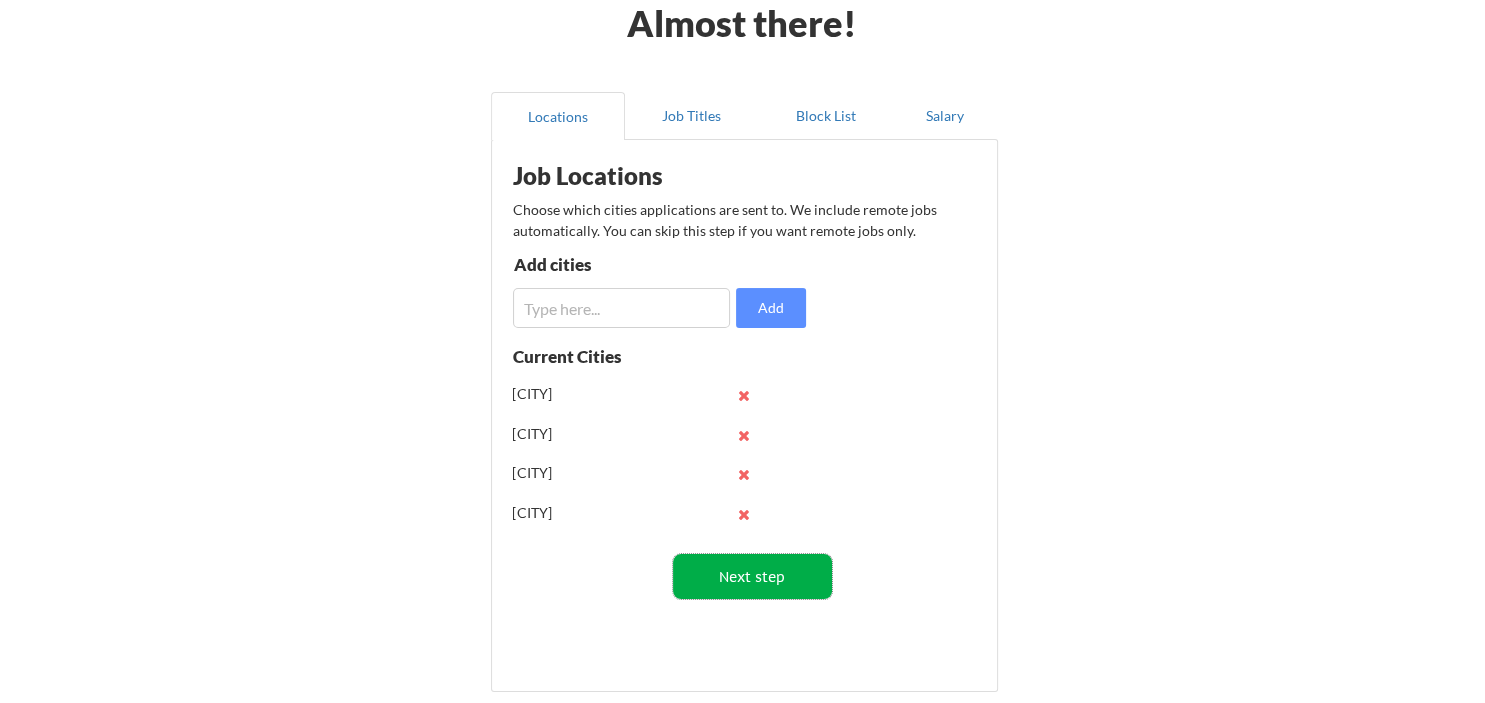click on "Next step" at bounding box center [752, 576] 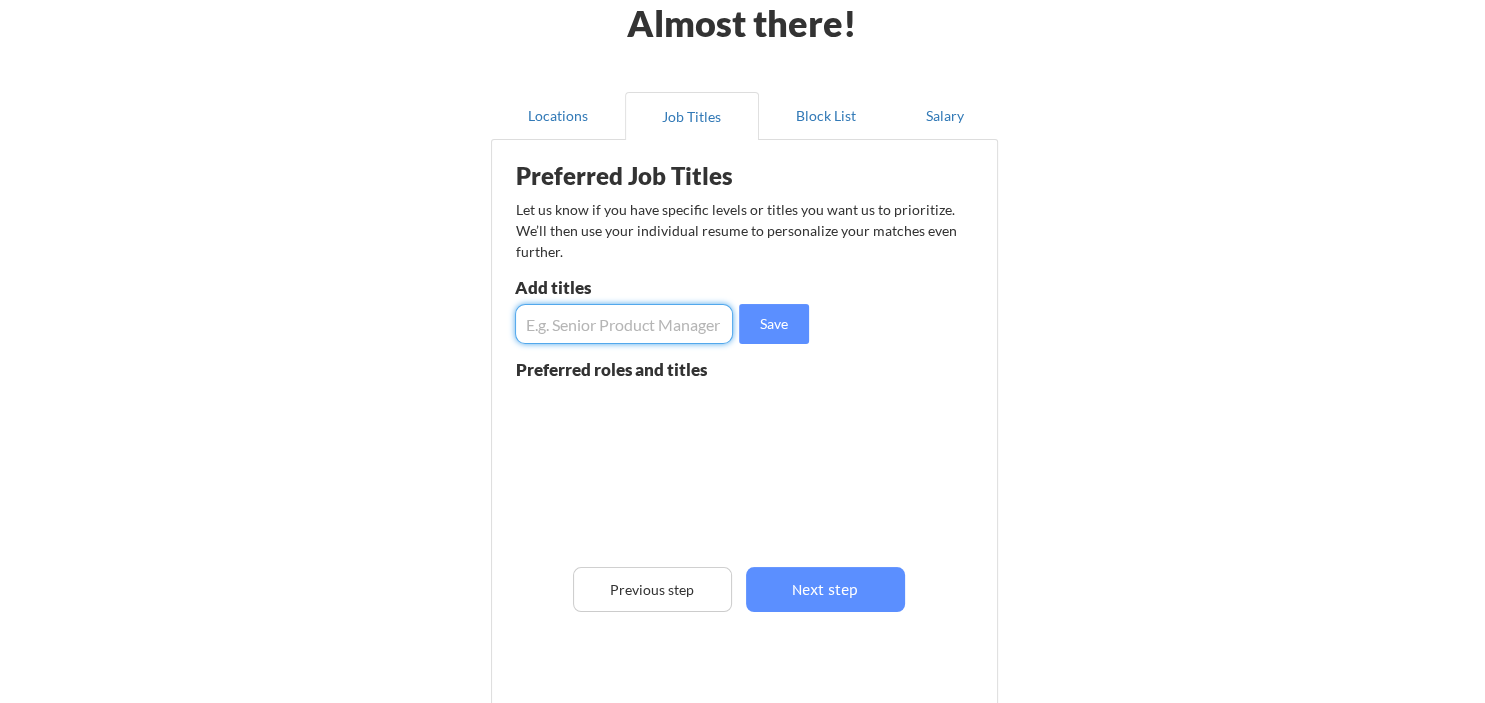 click at bounding box center (624, 324) 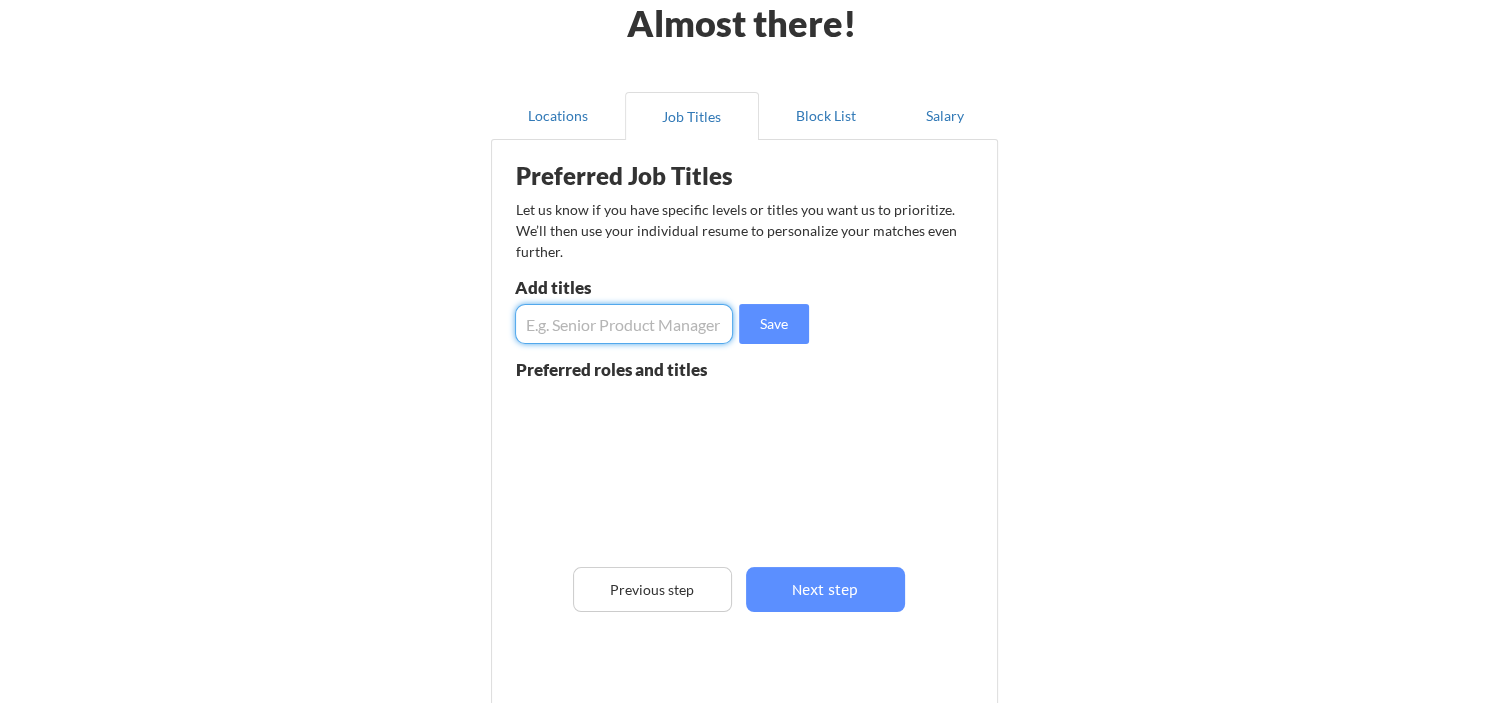 type on "B" 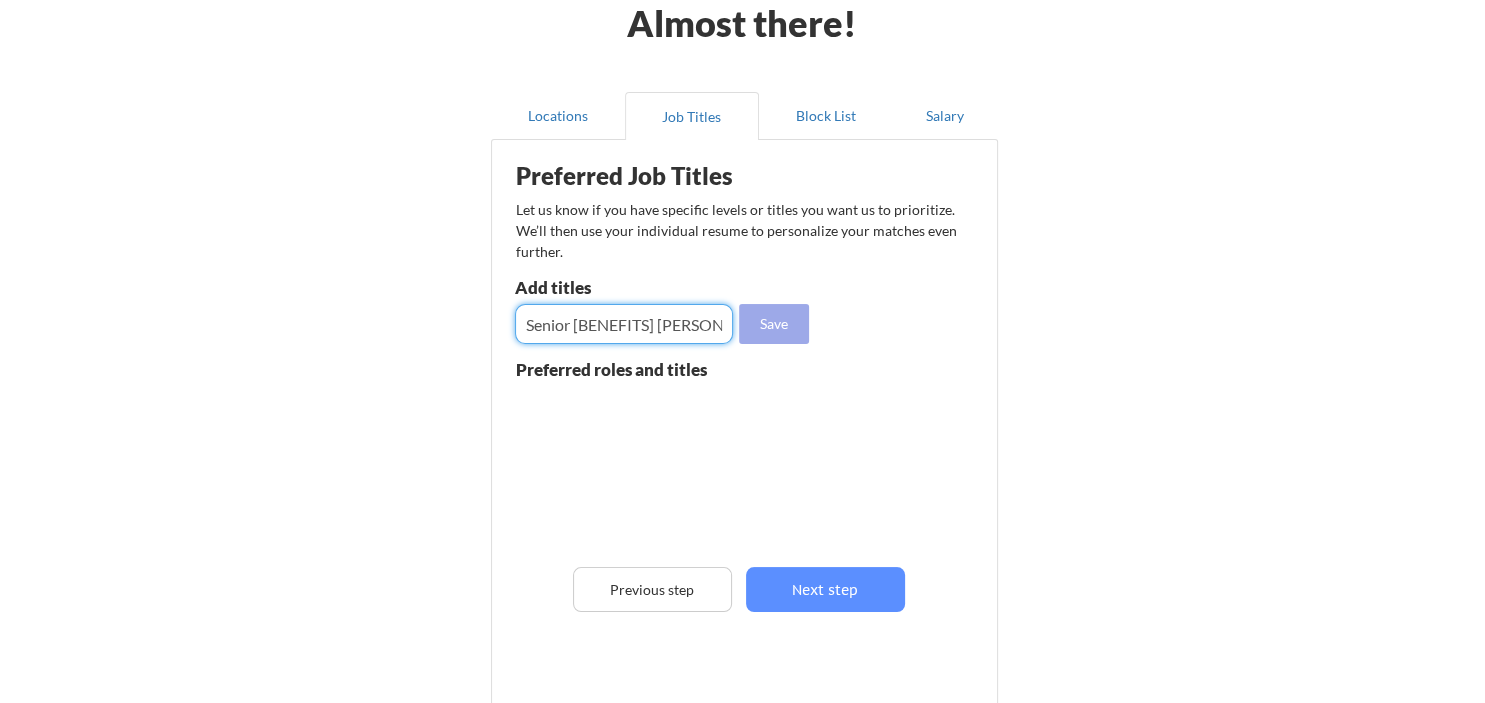 type on "Senior Benefits Specialist" 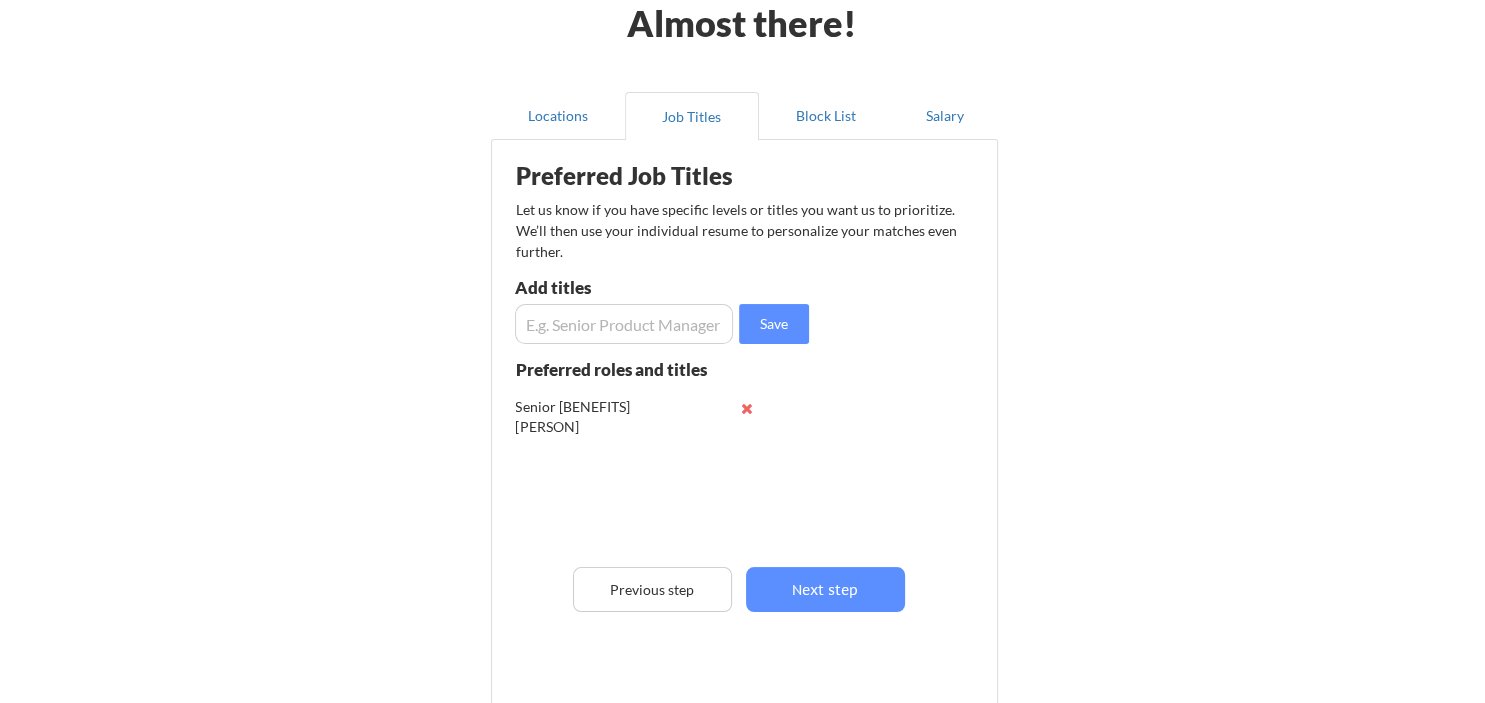 click at bounding box center [624, 324] 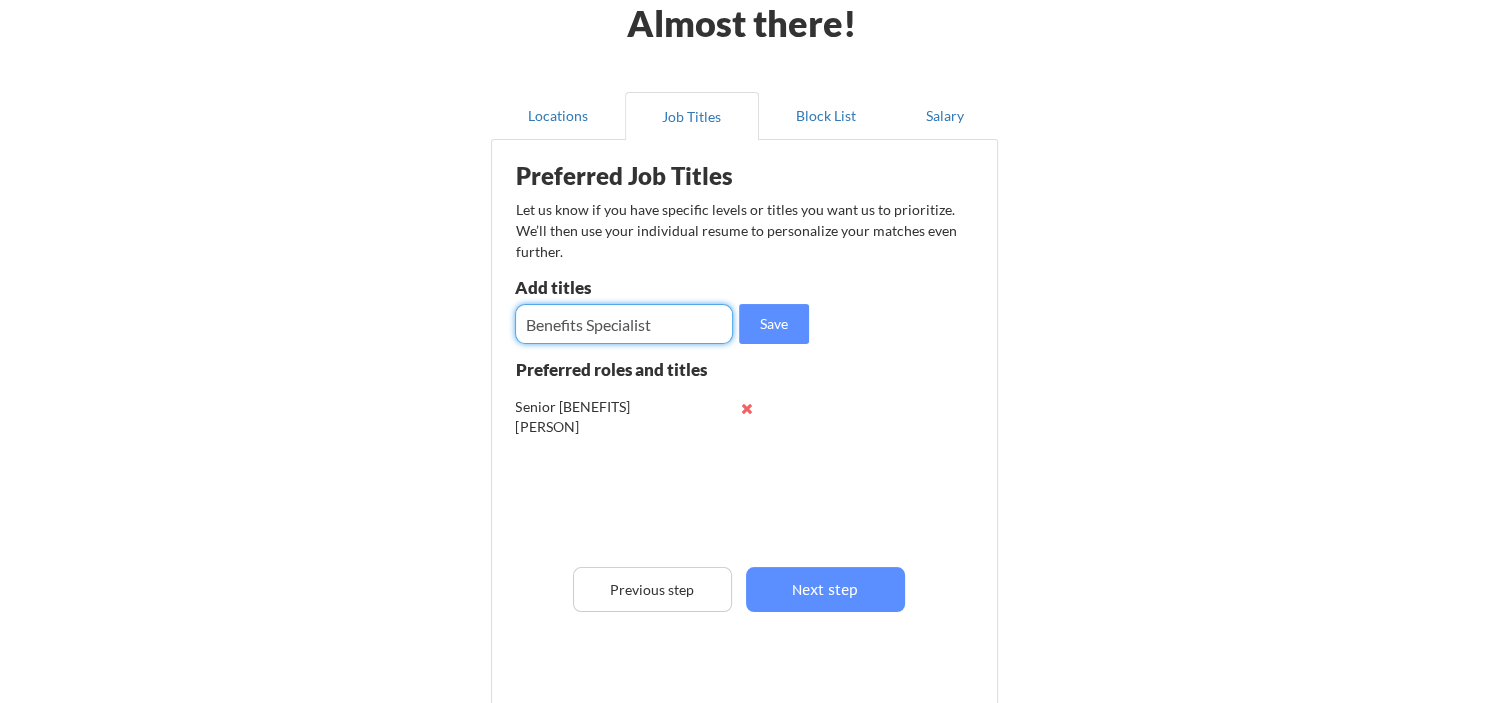 type on "Benefits Specialist" 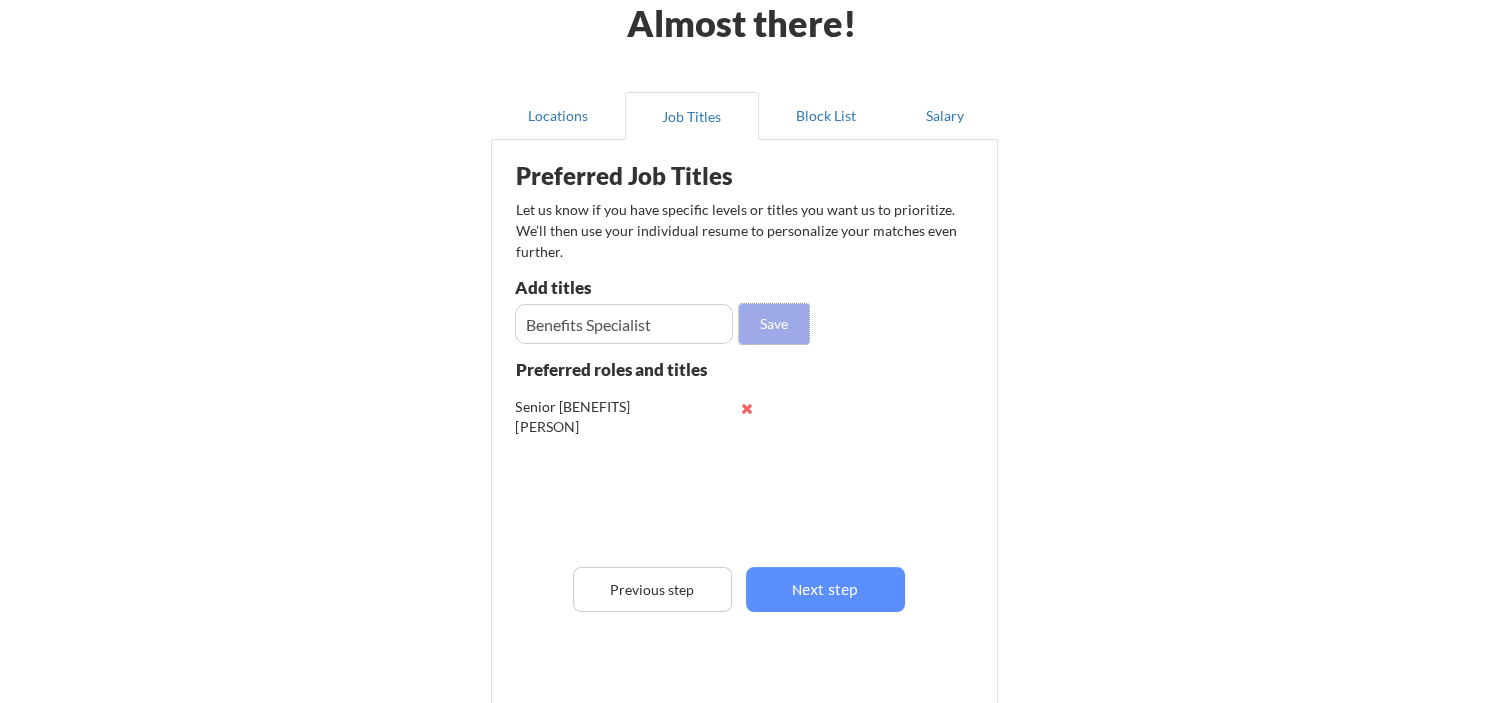 click on "Save" at bounding box center [774, 324] 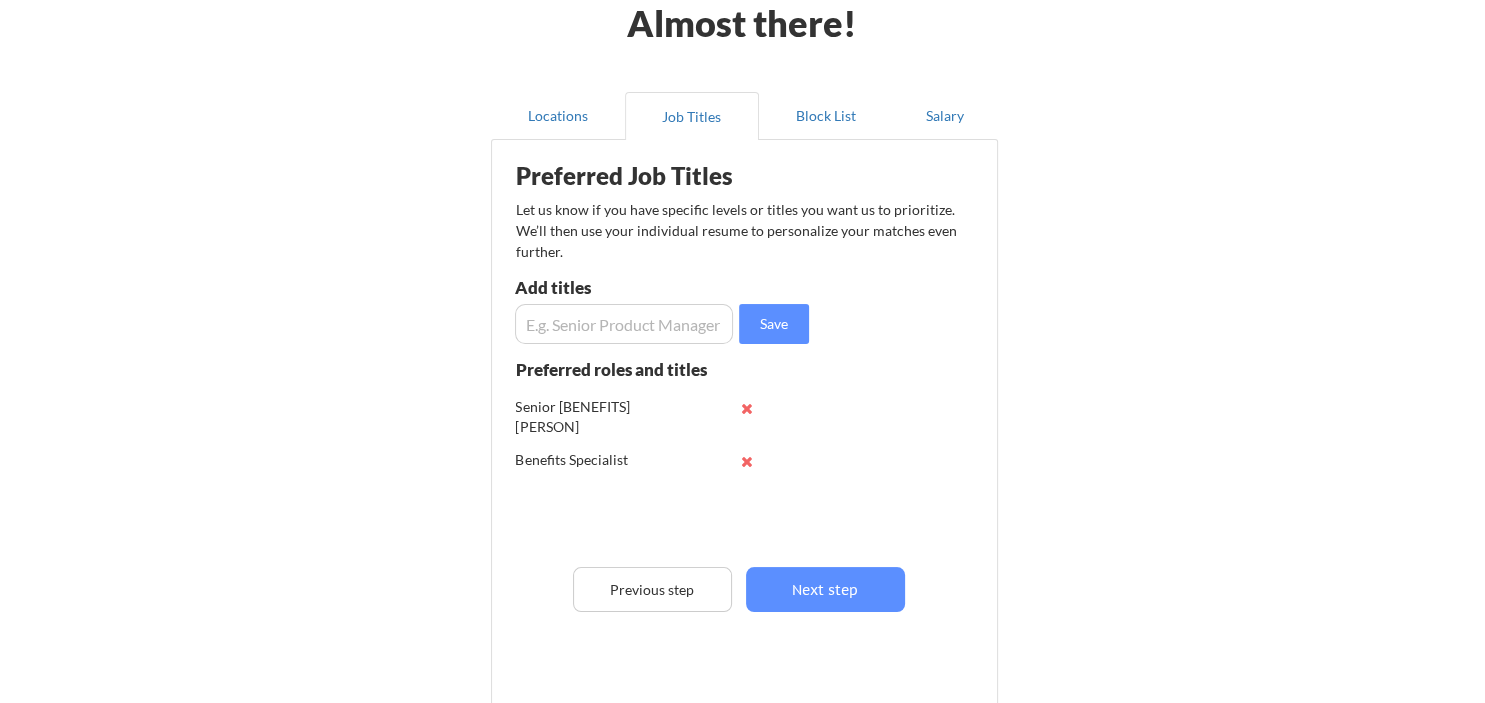 click at bounding box center (624, 324) 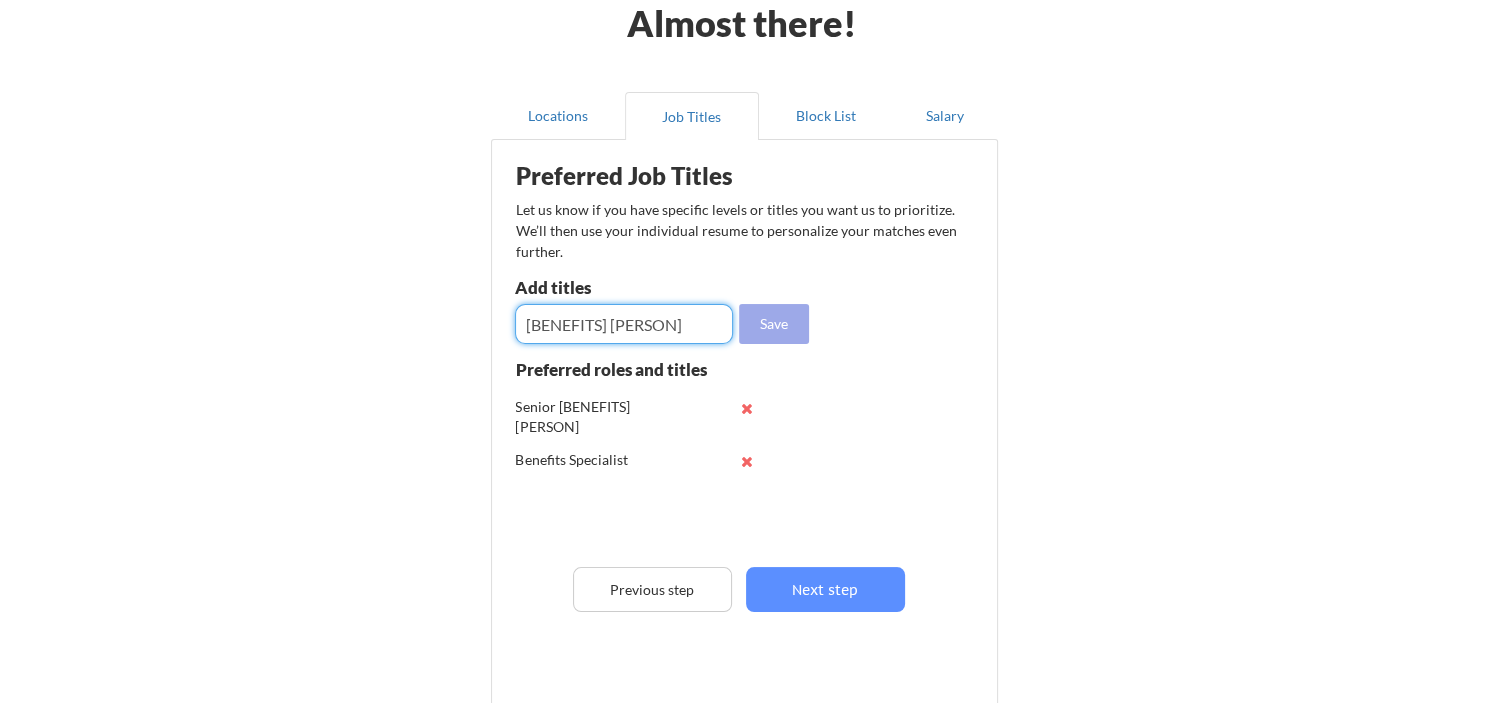 type on "Benefits Manager" 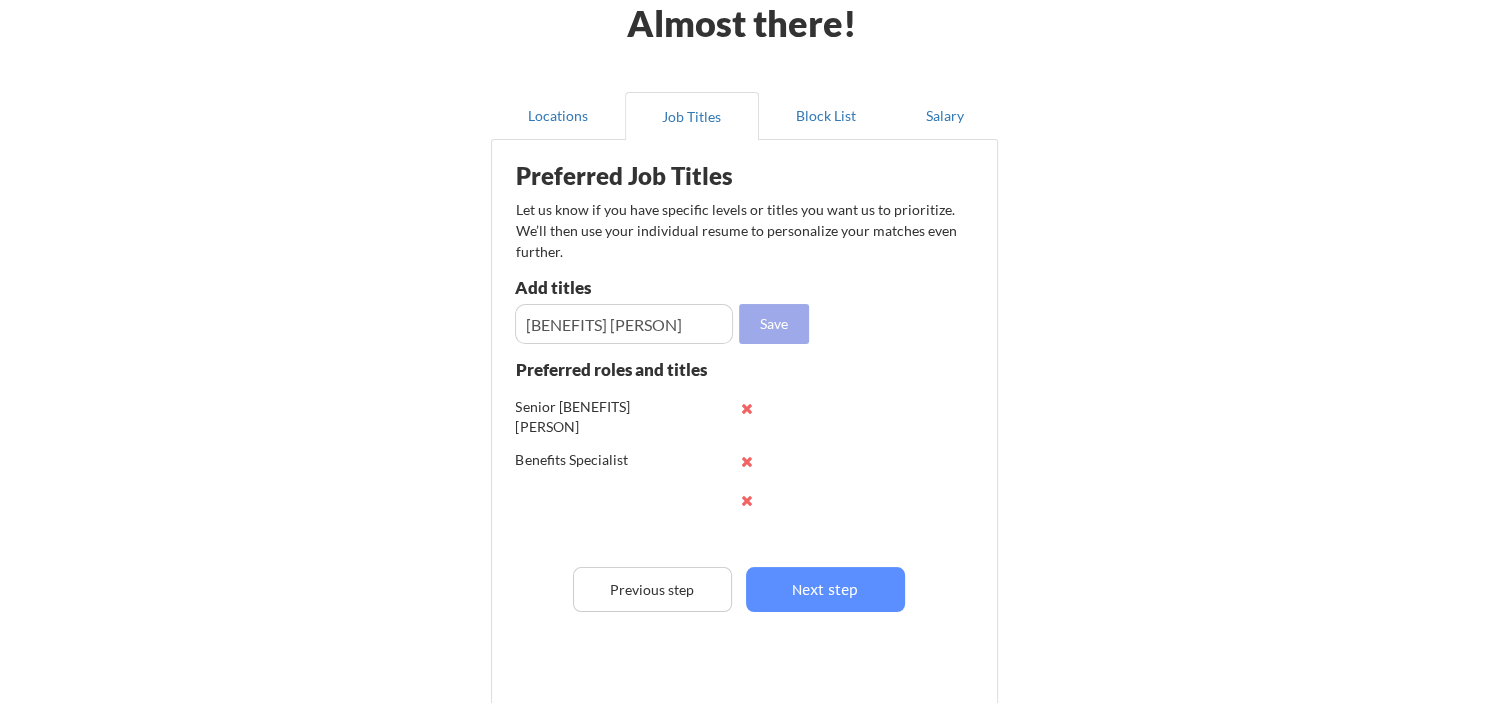 type 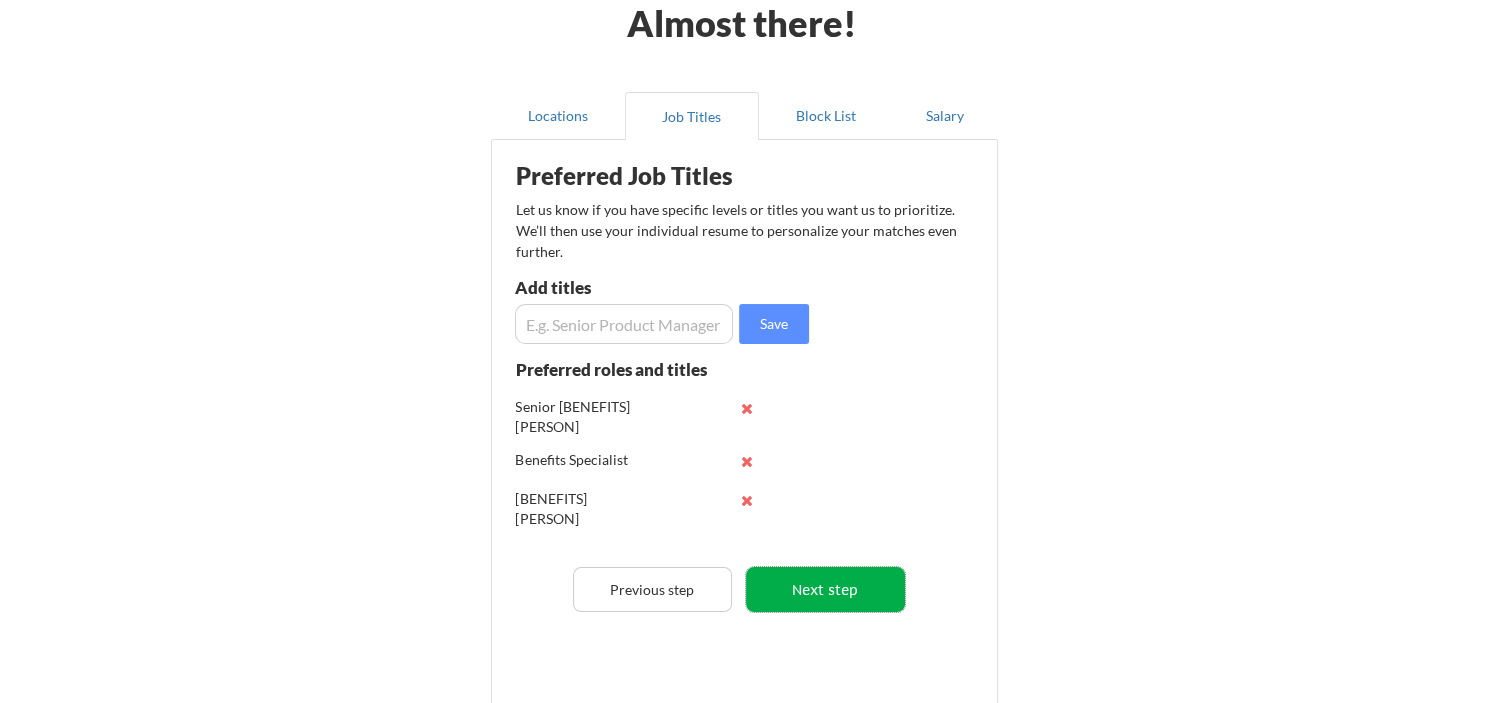 click on "Next step" at bounding box center (825, 589) 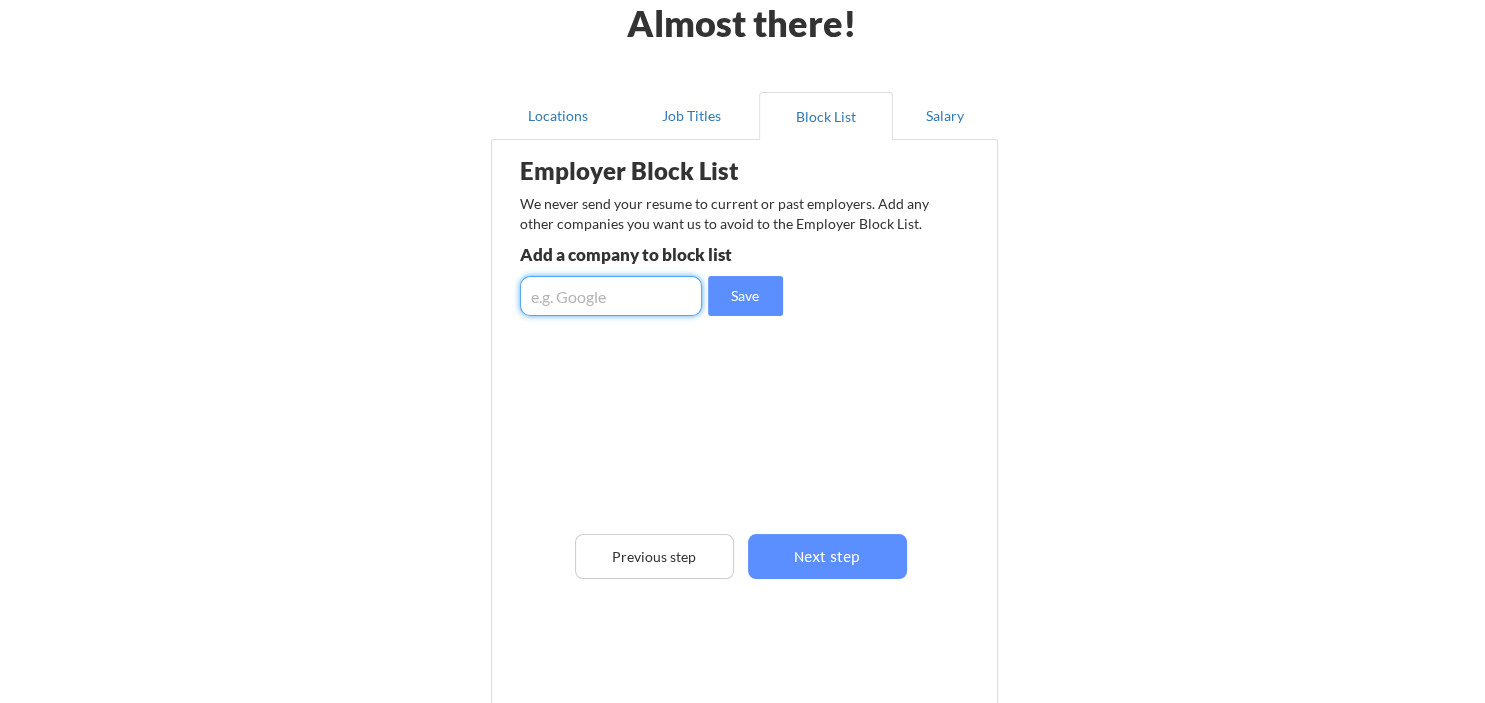 click at bounding box center [611, 296] 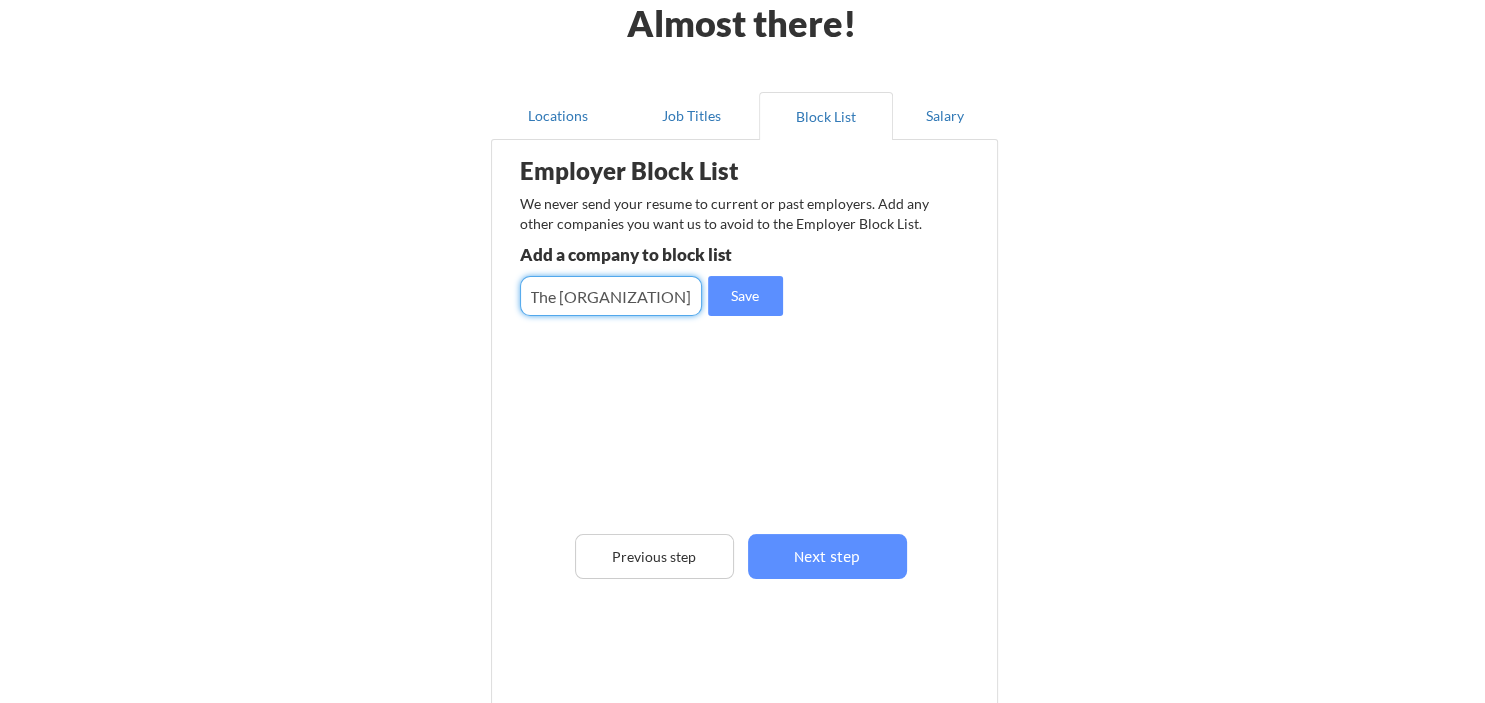 scroll, scrollTop: 0, scrollLeft: 68, axis: horizontal 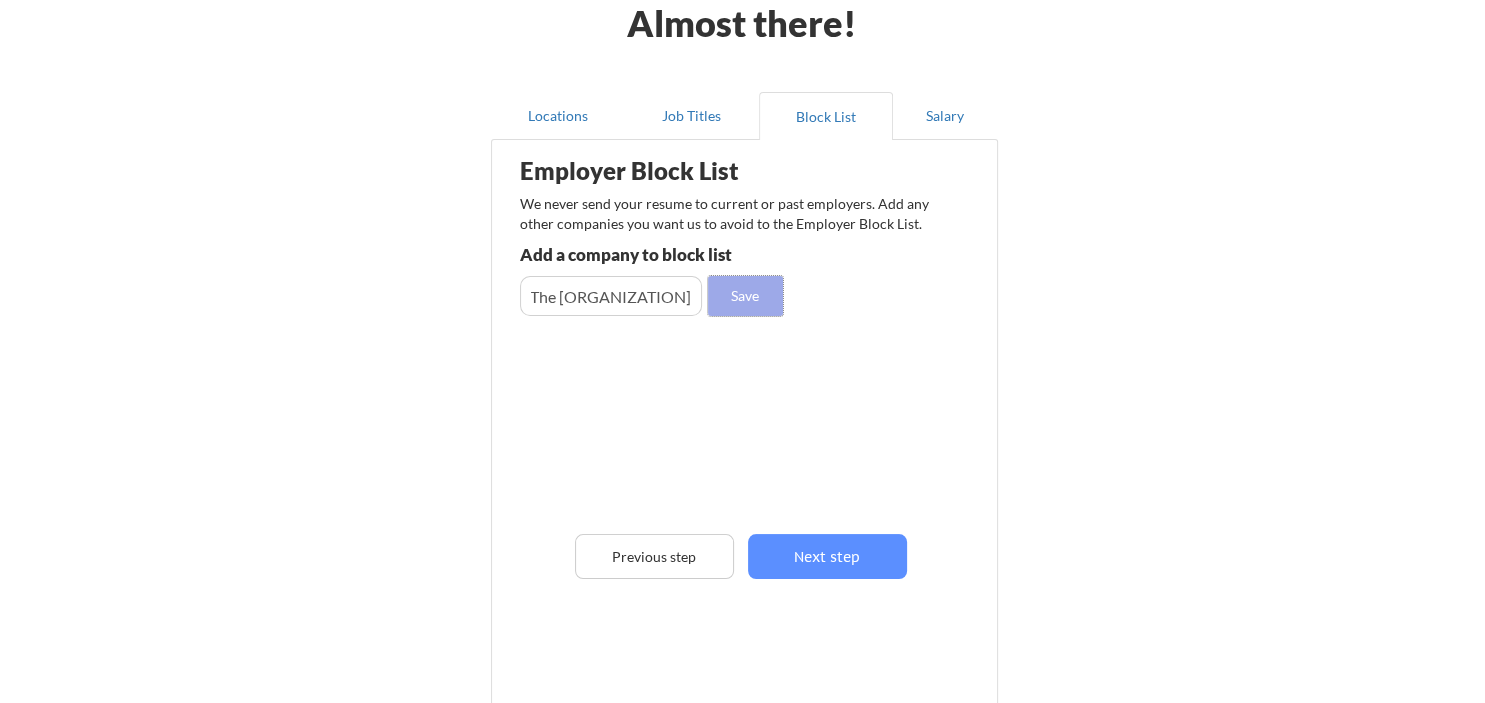 click on "Save" at bounding box center (745, 296) 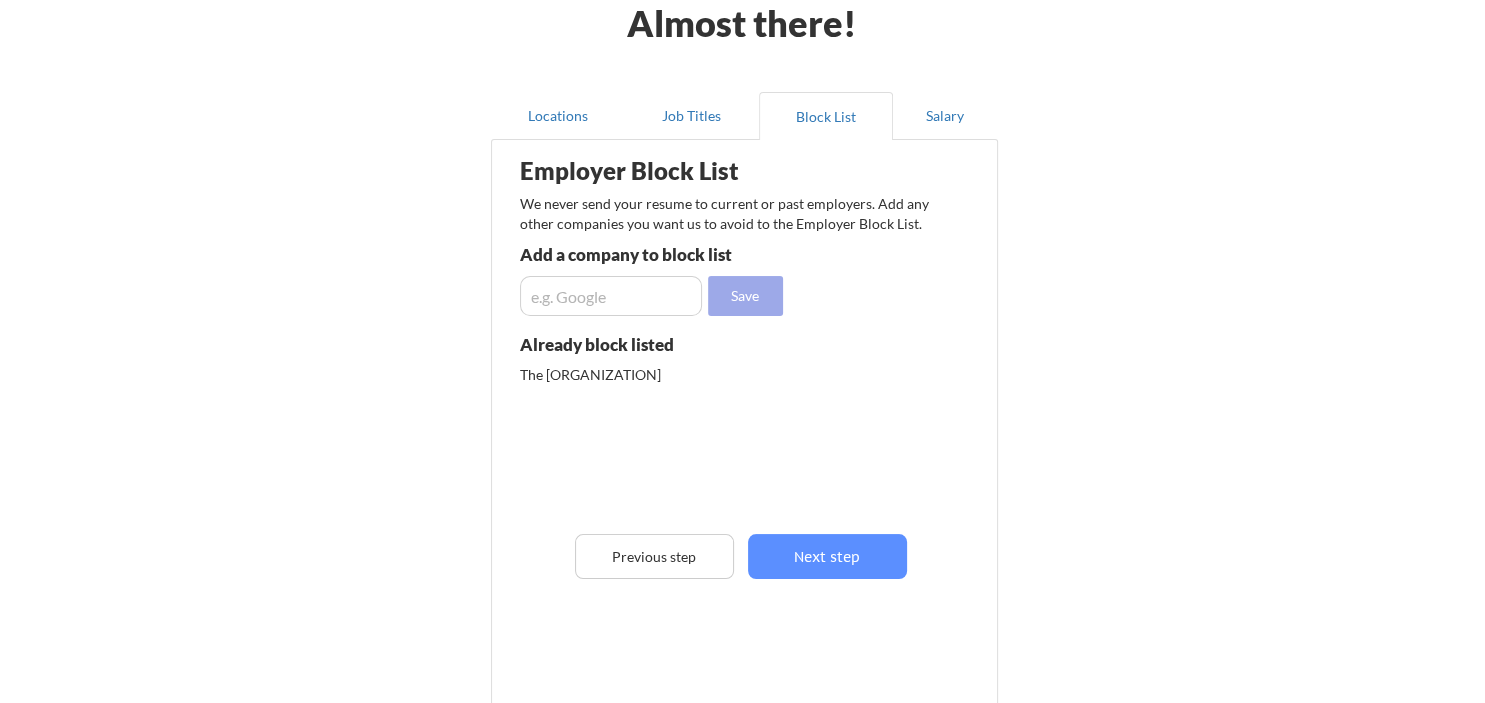 scroll, scrollTop: 0, scrollLeft: 0, axis: both 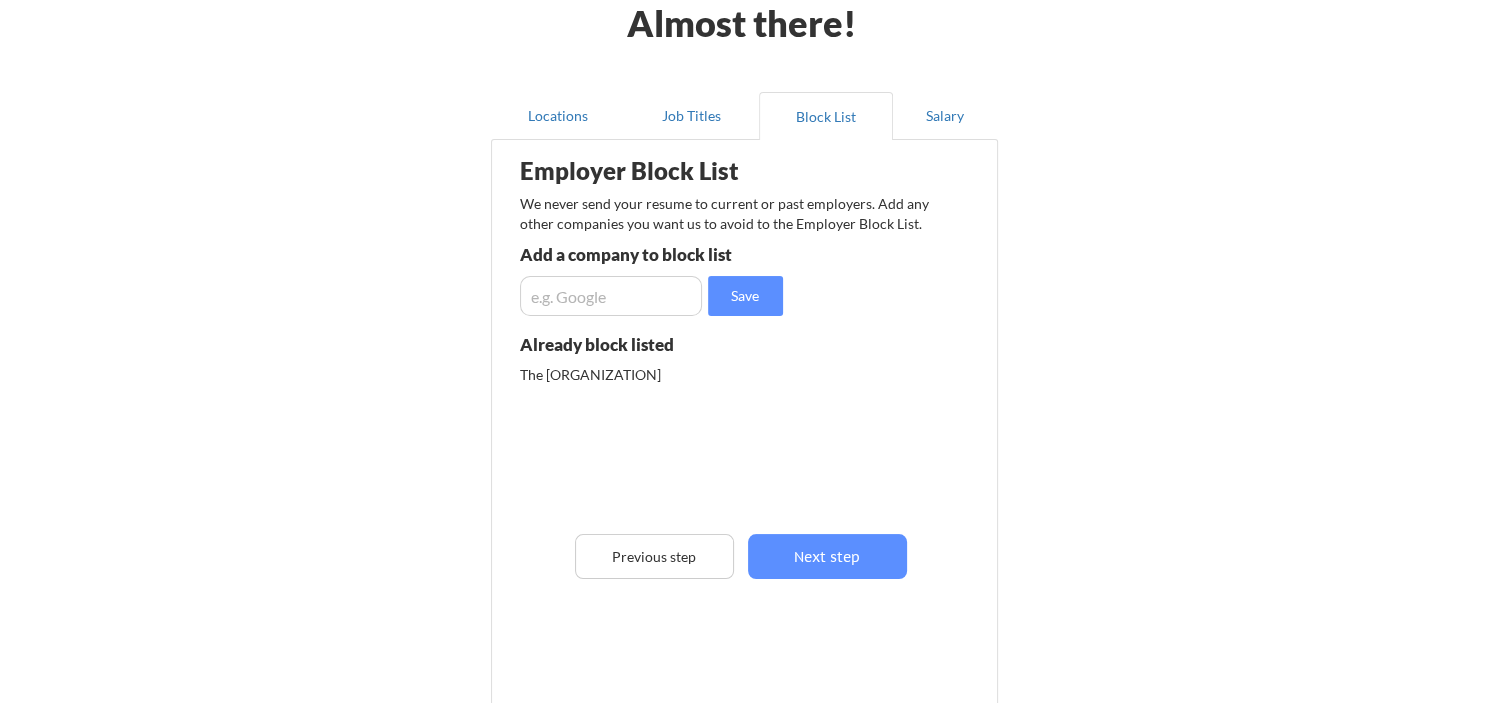 click at bounding box center [611, 296] 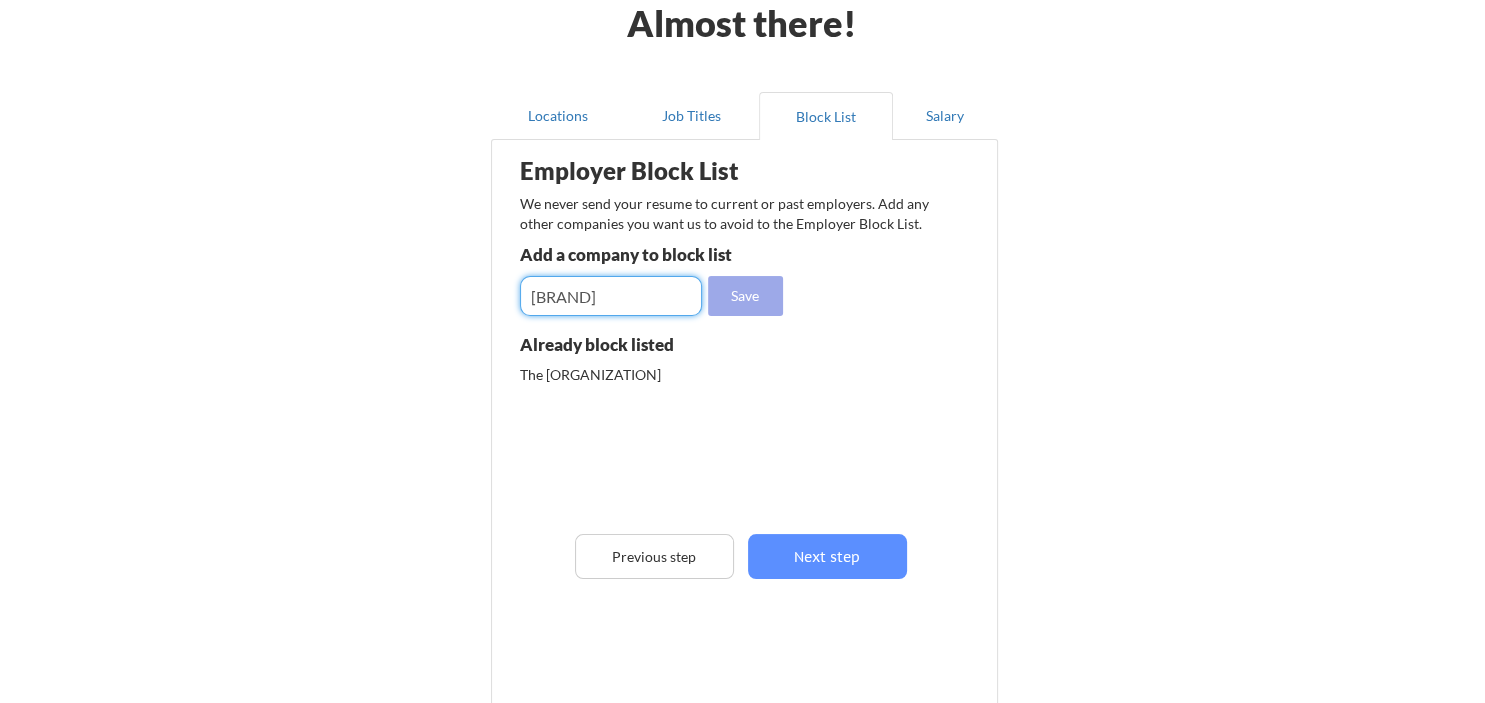 type on "Heineken" 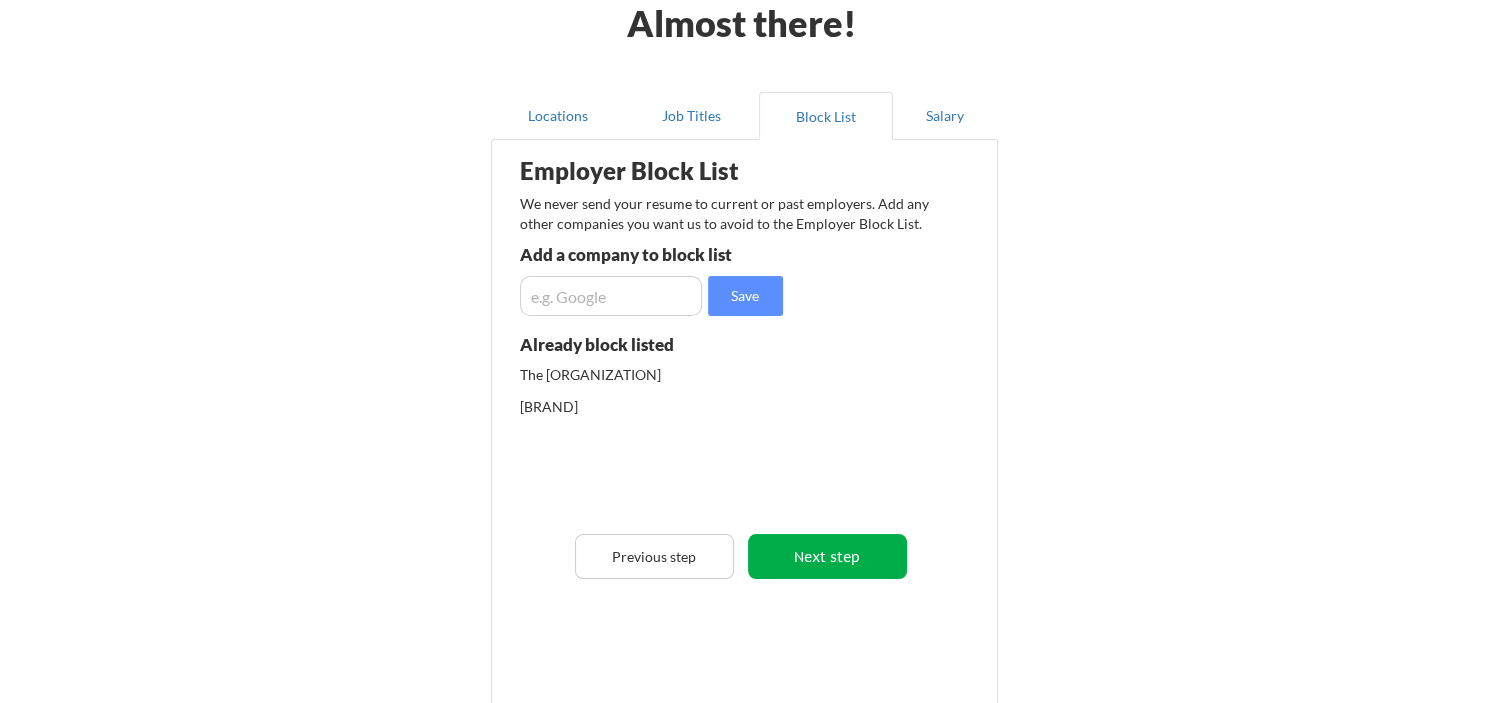 click on "Next step" at bounding box center (827, 556) 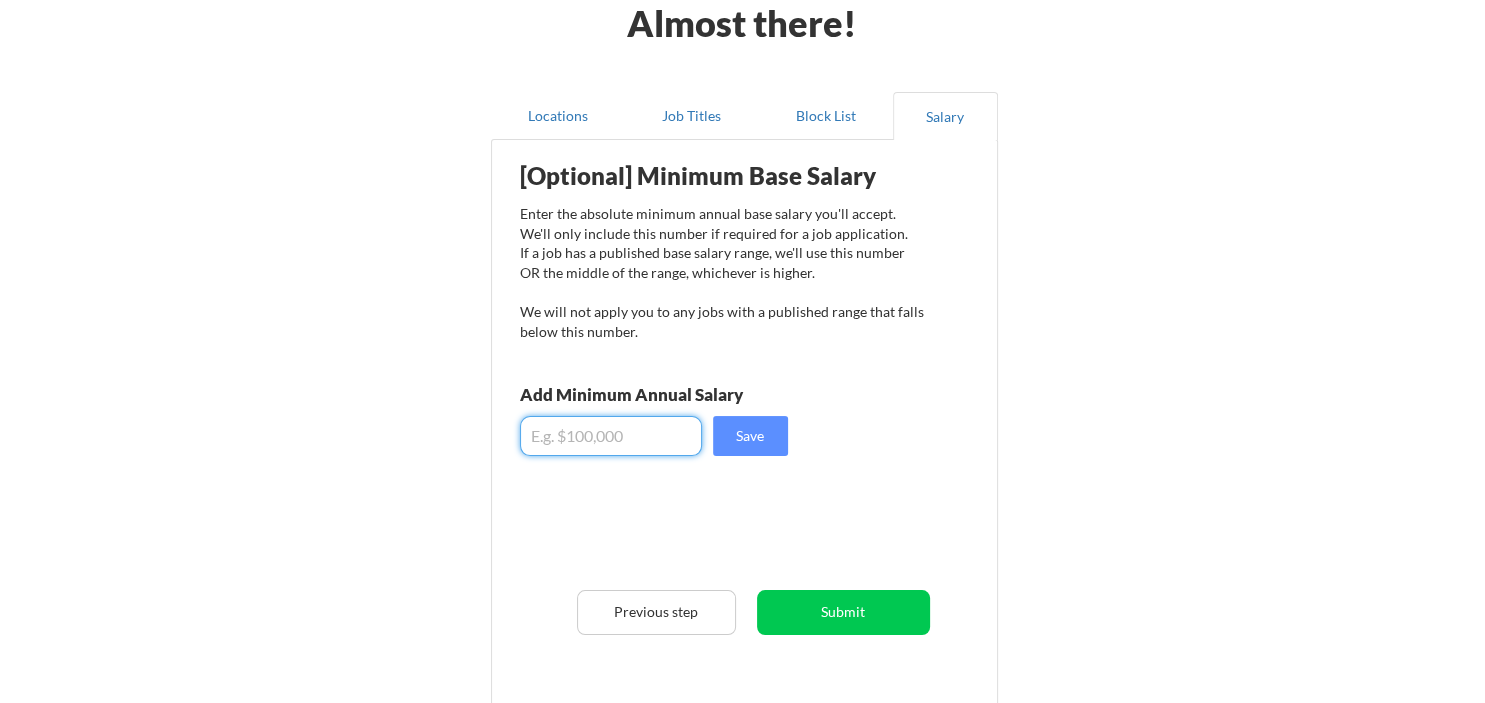 click at bounding box center [611, 436] 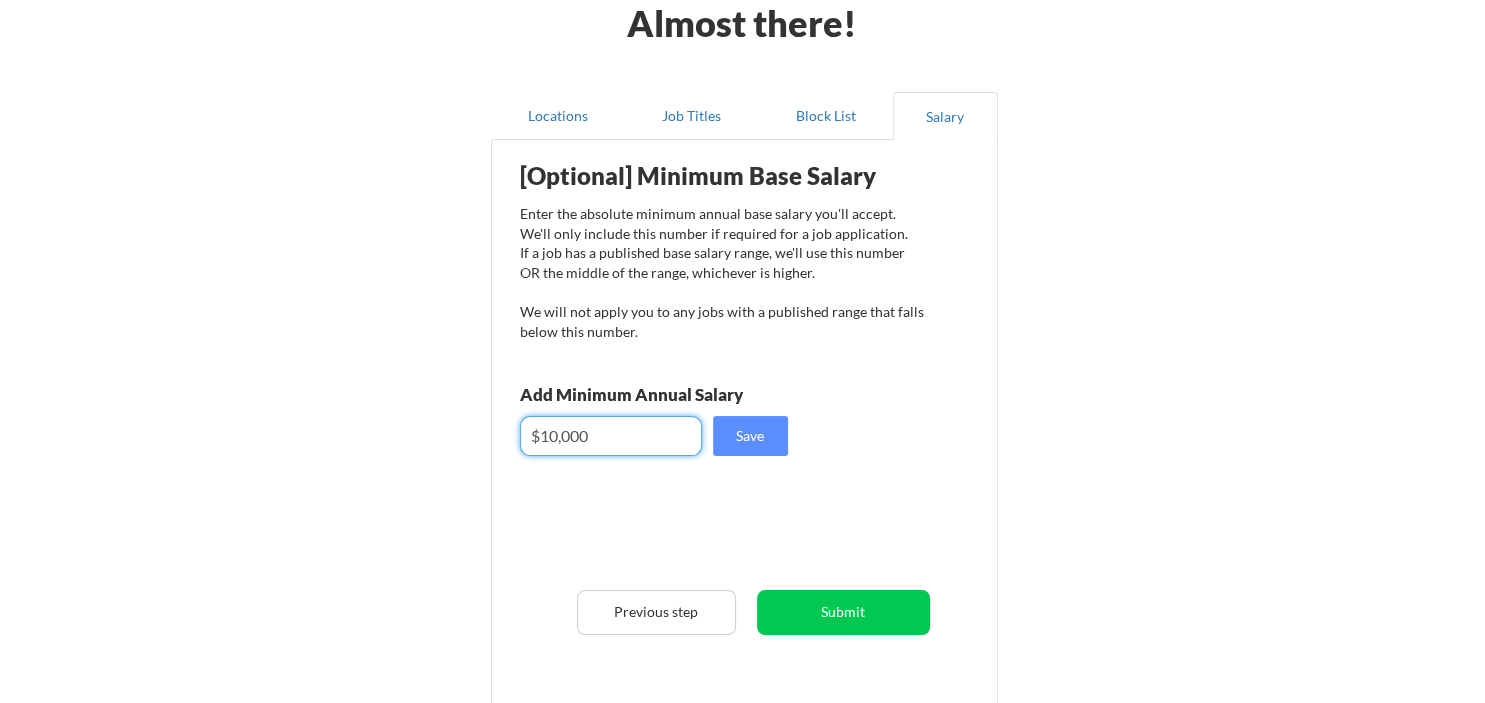 type on "$100,000" 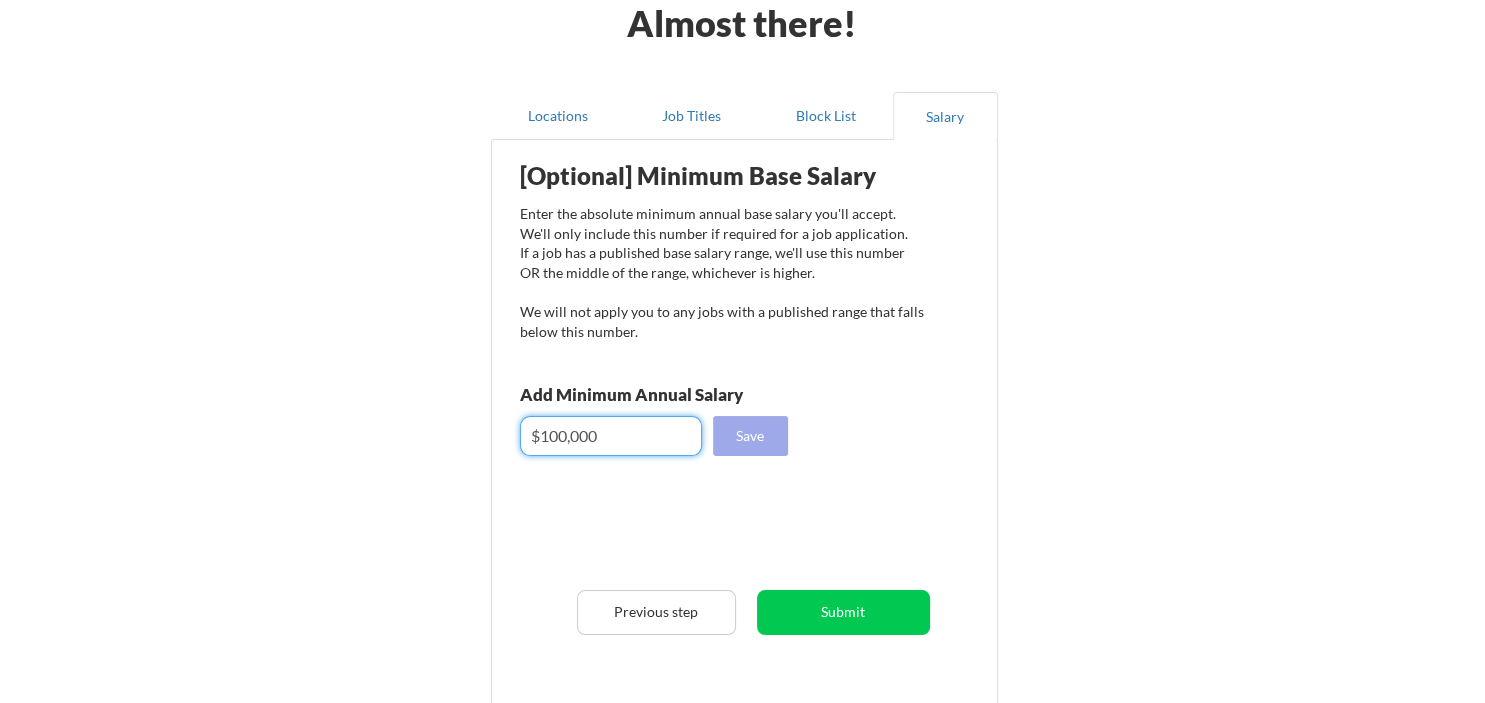 click on "Save" at bounding box center [750, 436] 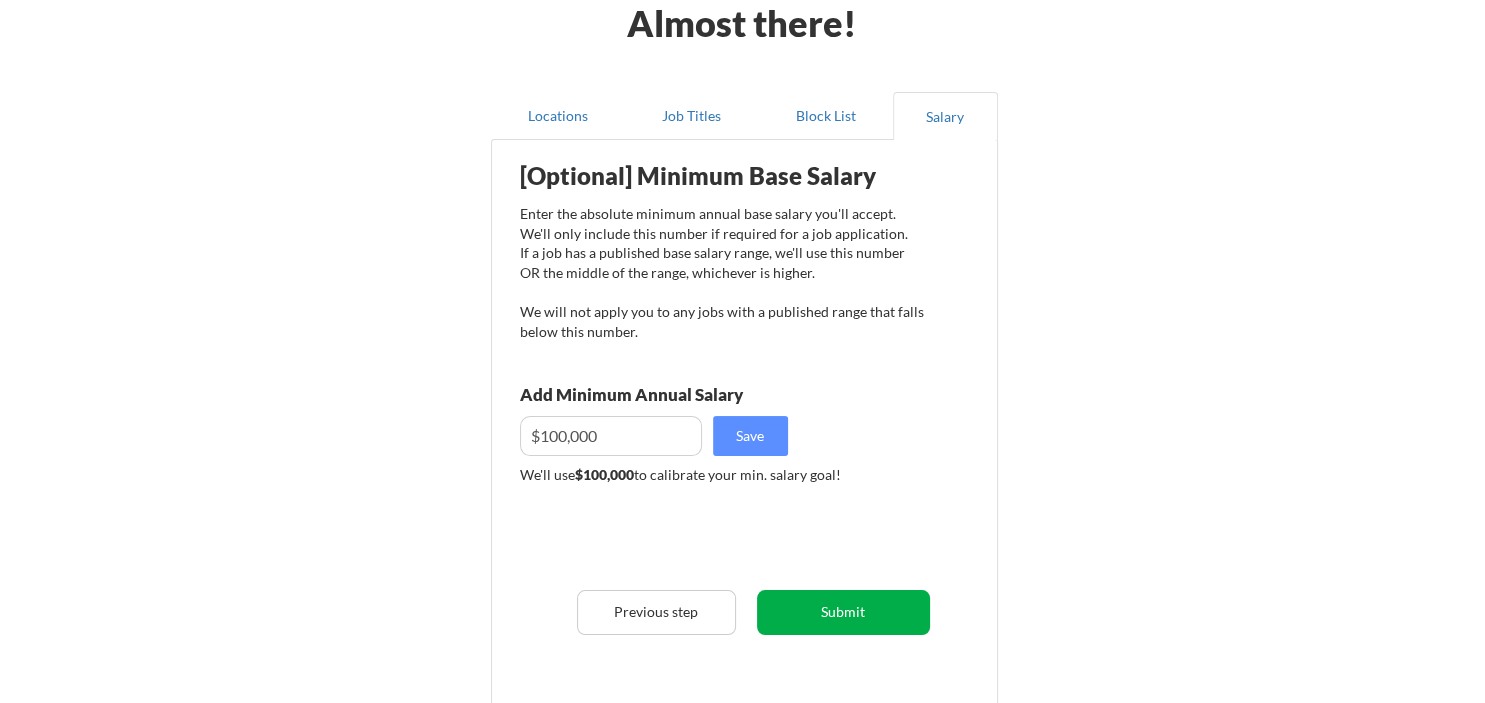 click on "Submit" at bounding box center (843, 612) 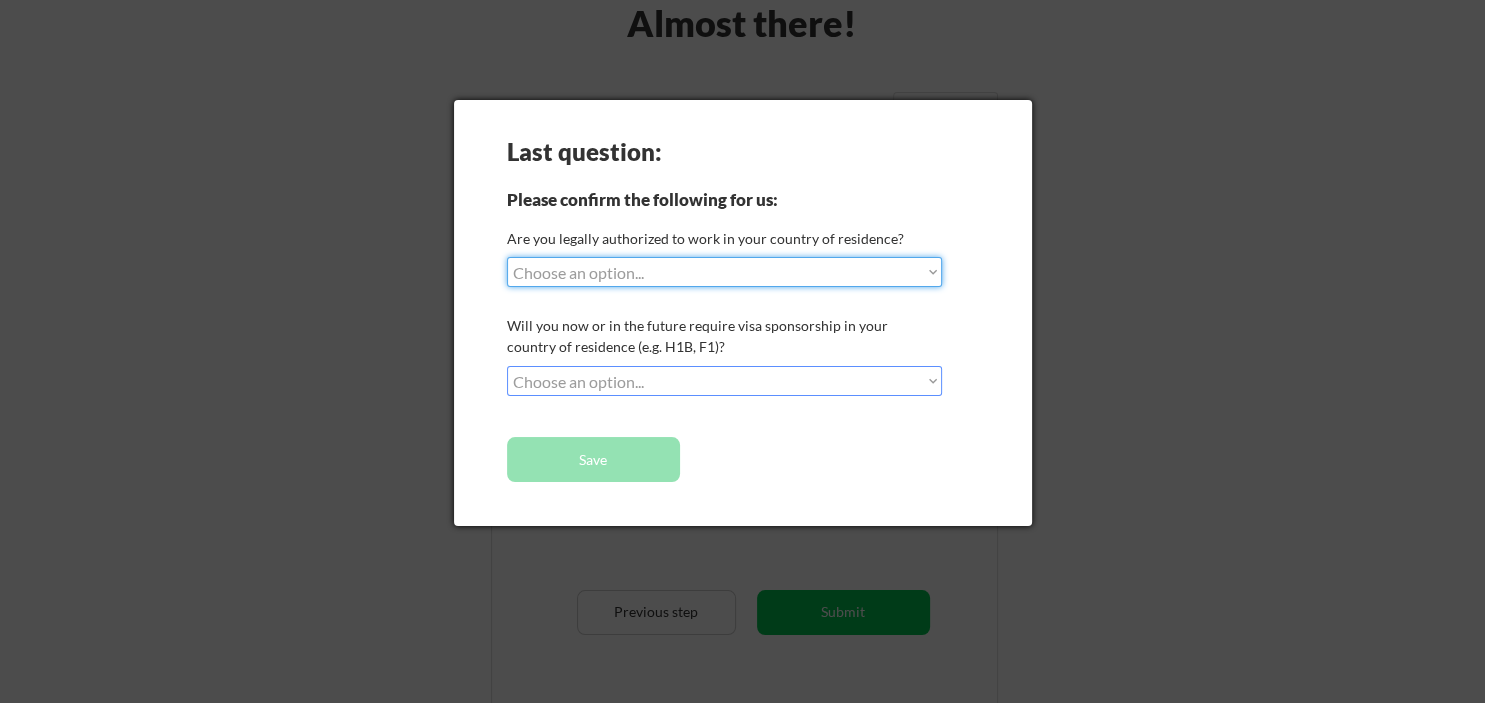 click on "Last question: Please confirm the following for us: Are you legally authorized to work in your country of residence? Choose an option... Yes, I am a US Citizen Yes, I am a Canadian Citizen Yes, I am a US Green Card Holder Yes, I am an Other Permanent Resident Yes, I am here on a visa (H1B, OPT, etc.) No, I am not (yet) authorized Will you now or in the future require visa sponsorship in your country of residence (e.g. H1B, F1)? Choose an option... No, I will not need sponsorship Yes, I will need sponsorship Save" at bounding box center (743, 313) 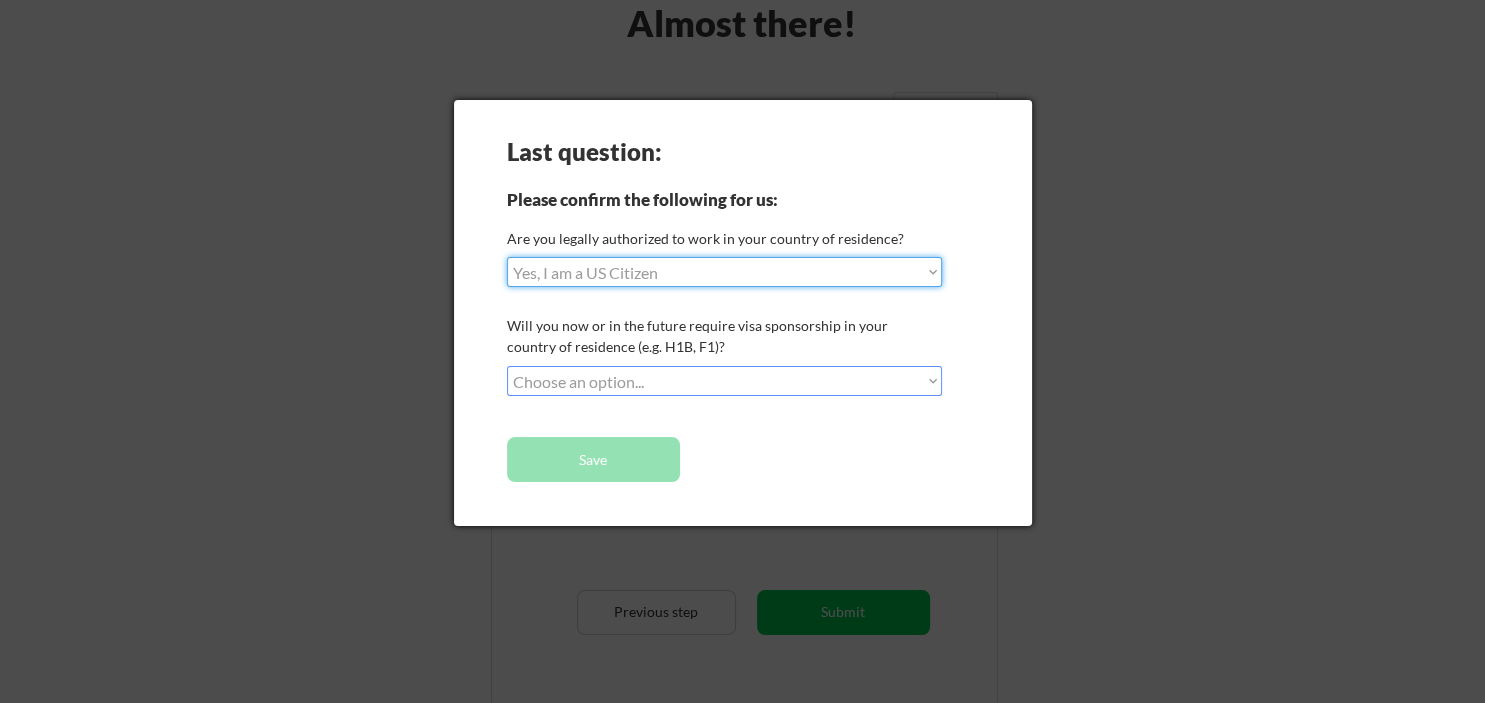 click on "Yes, I am a US Citizen" at bounding box center (0, 0) 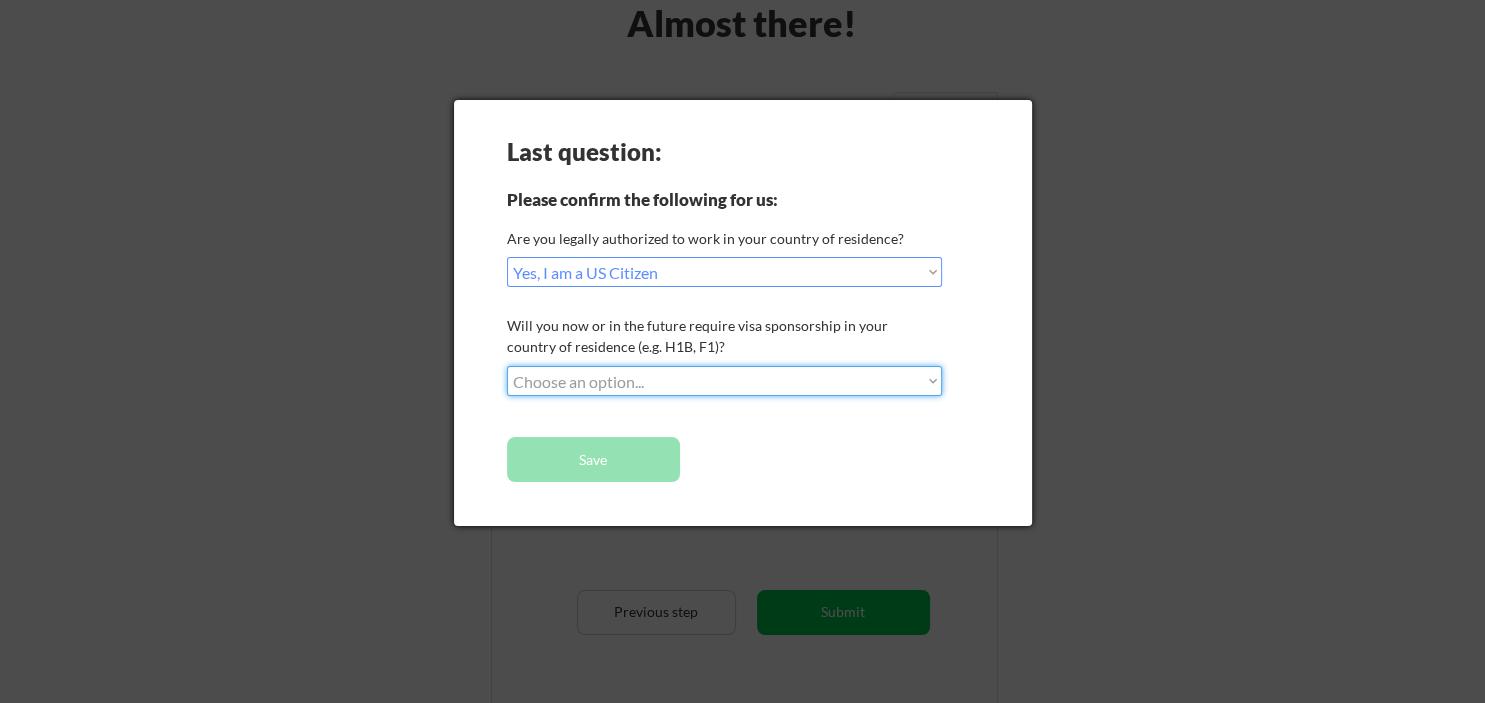 click on "Choose an option... No, I will not need sponsorship Yes, I will need sponsorship" at bounding box center (724, 381) 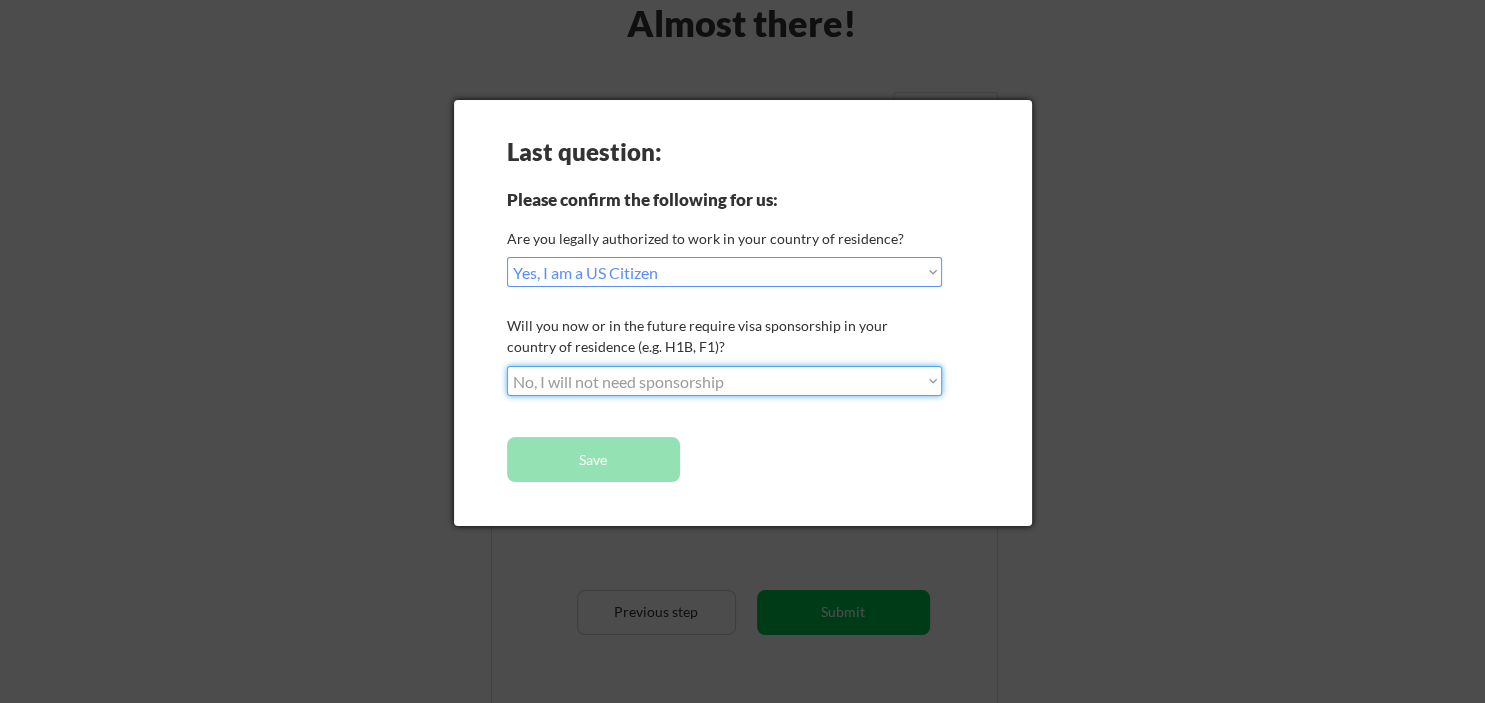 click on "No, I will not need sponsorship" at bounding box center (0, 0) 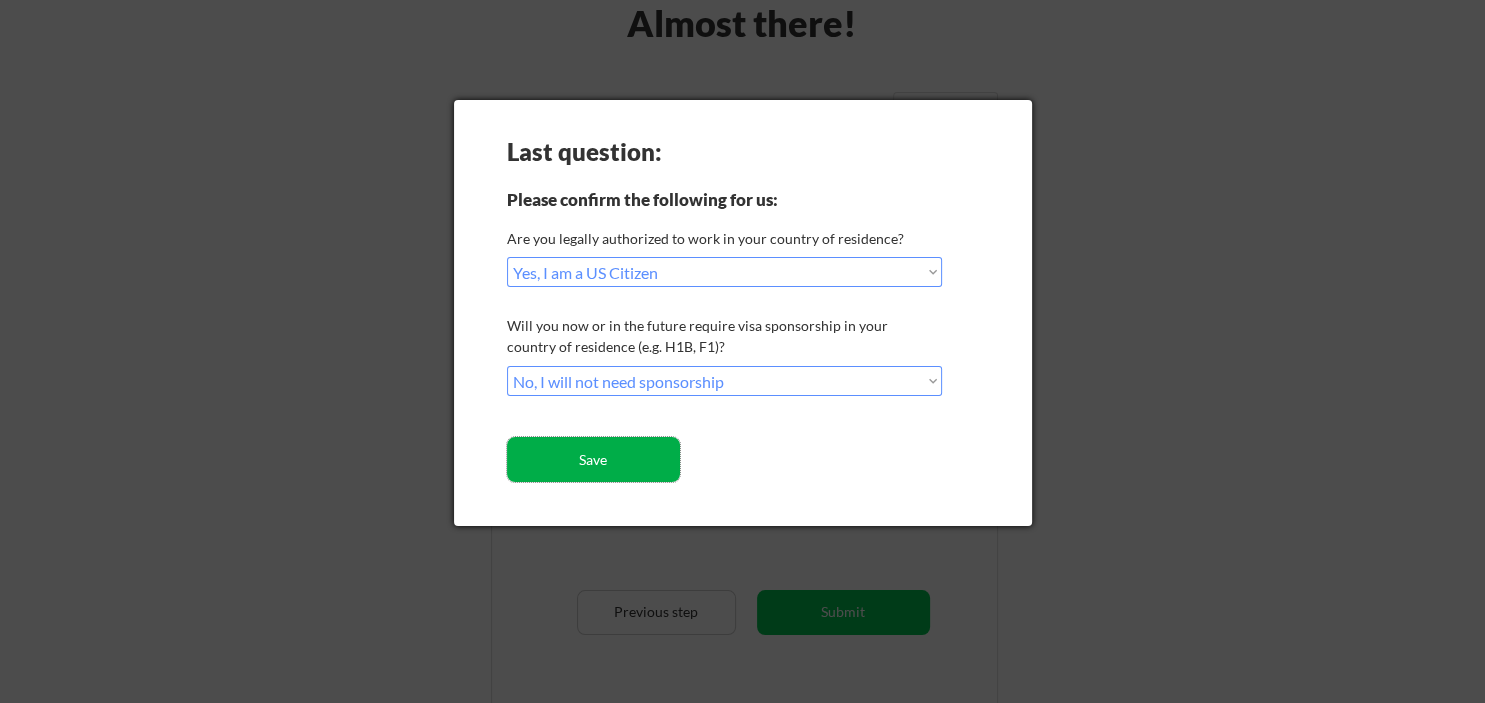 click on "Save" at bounding box center [593, 459] 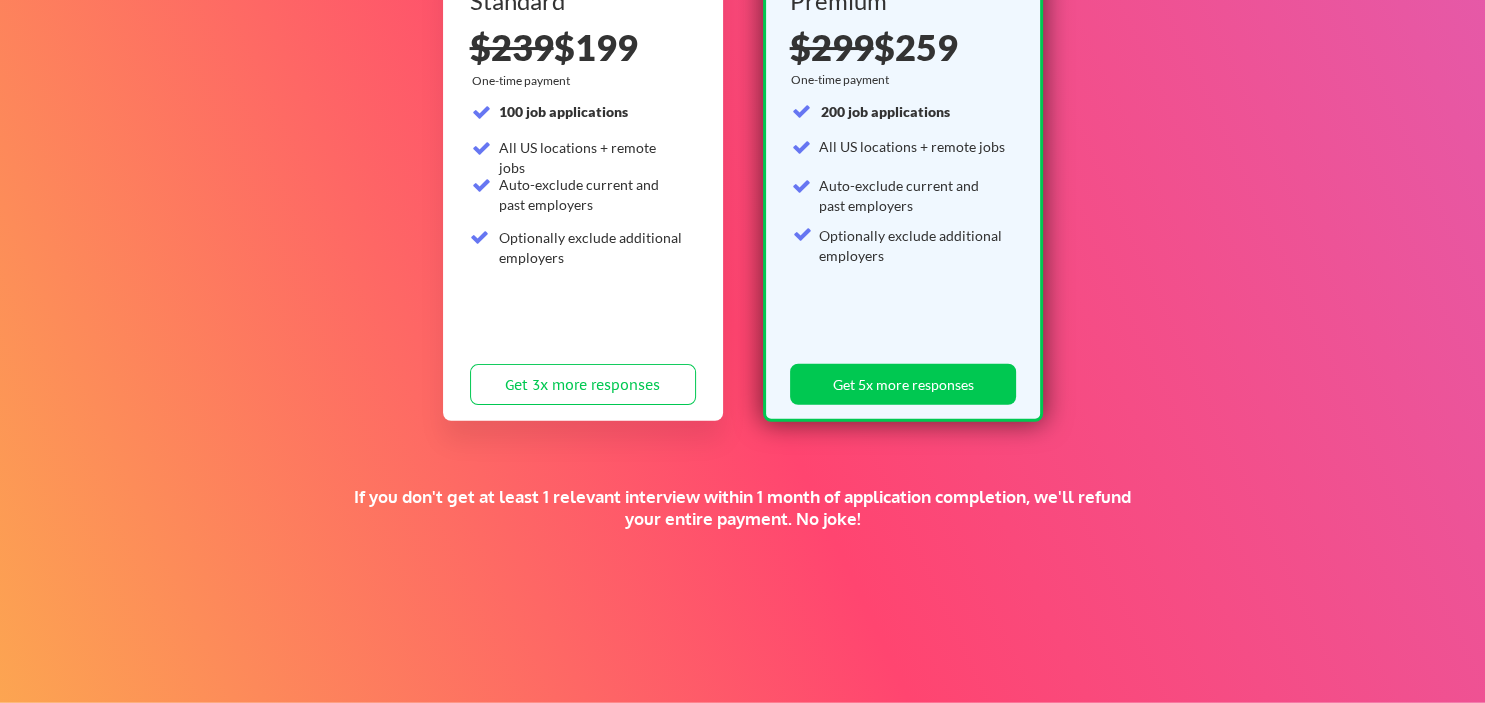scroll, scrollTop: 316, scrollLeft: 0, axis: vertical 